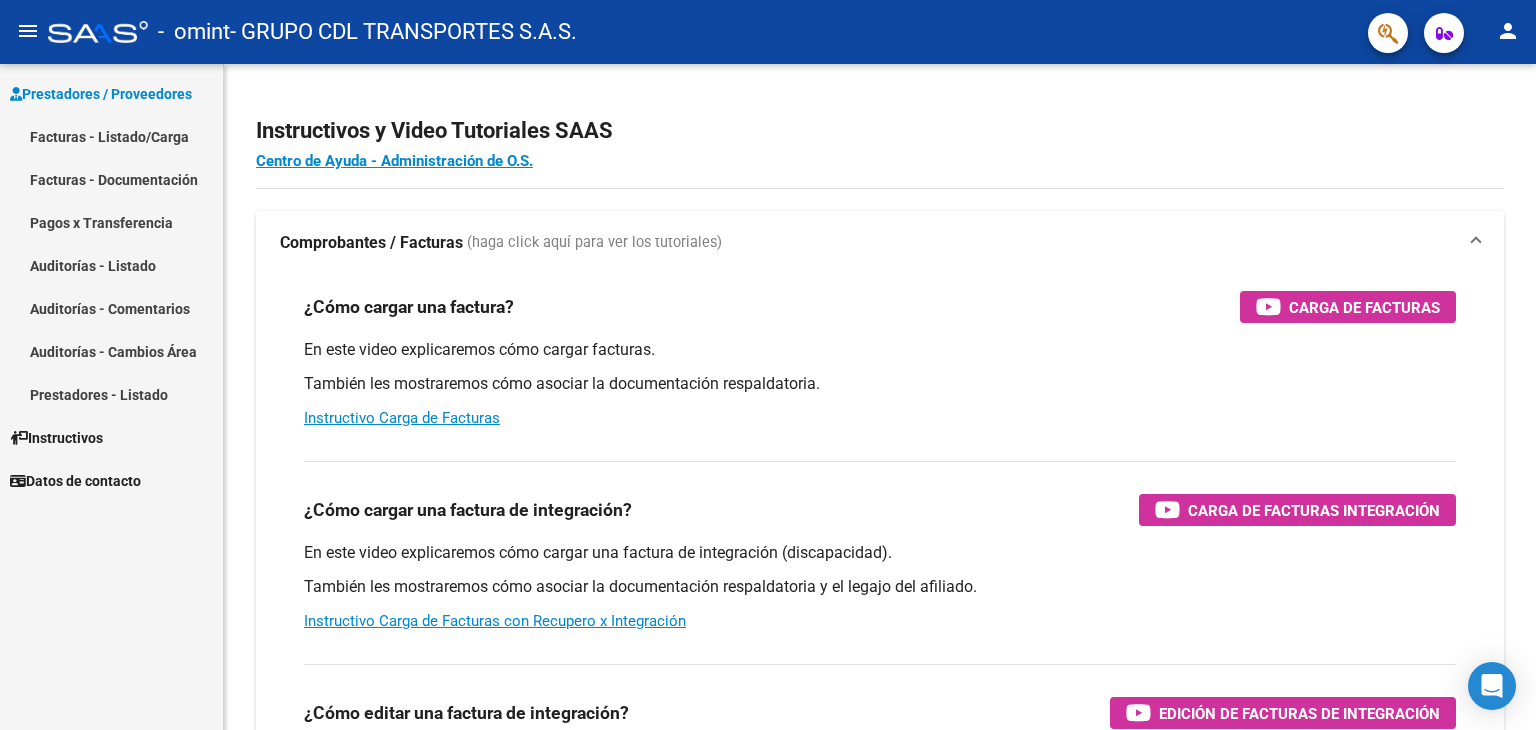 scroll, scrollTop: 0, scrollLeft: 0, axis: both 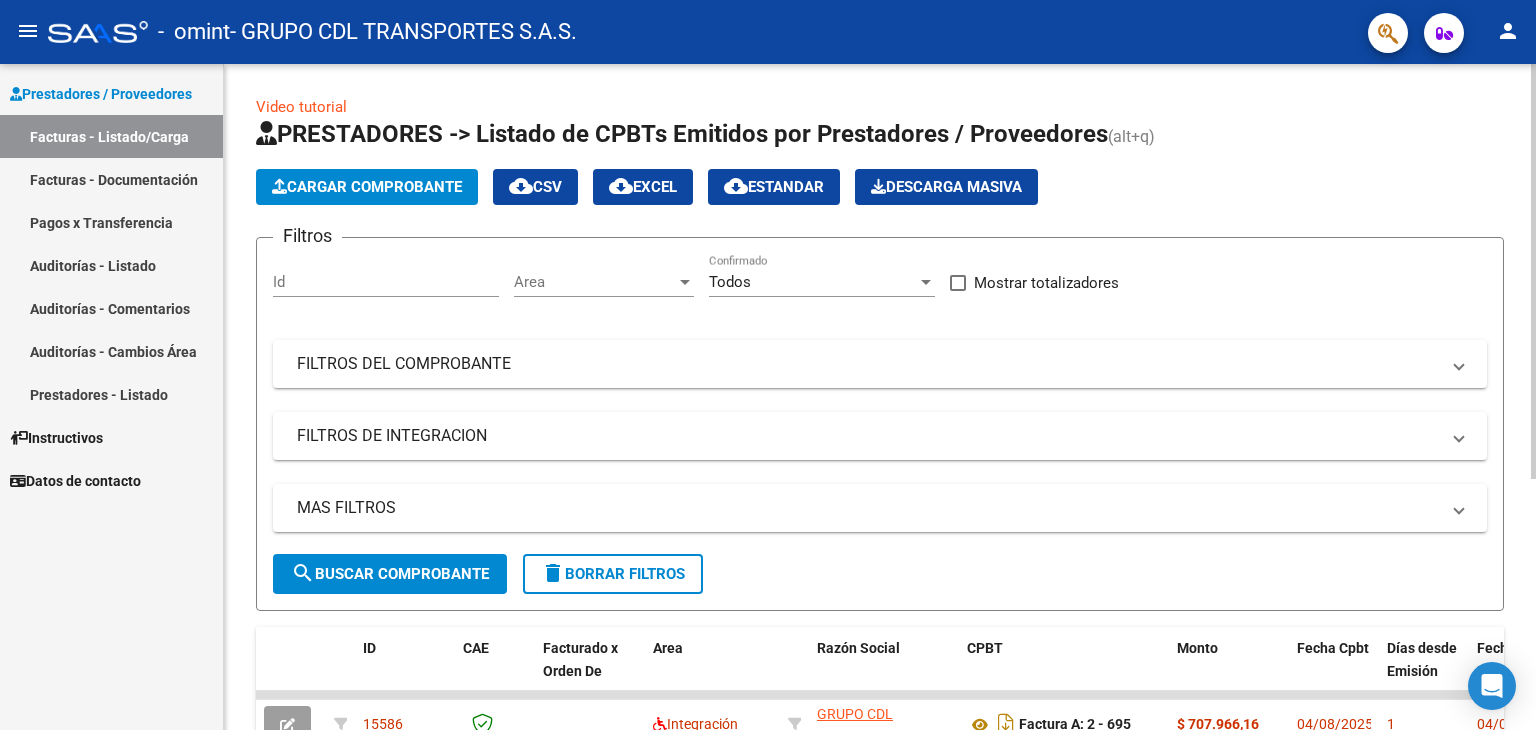 click on "Cargar Comprobante" 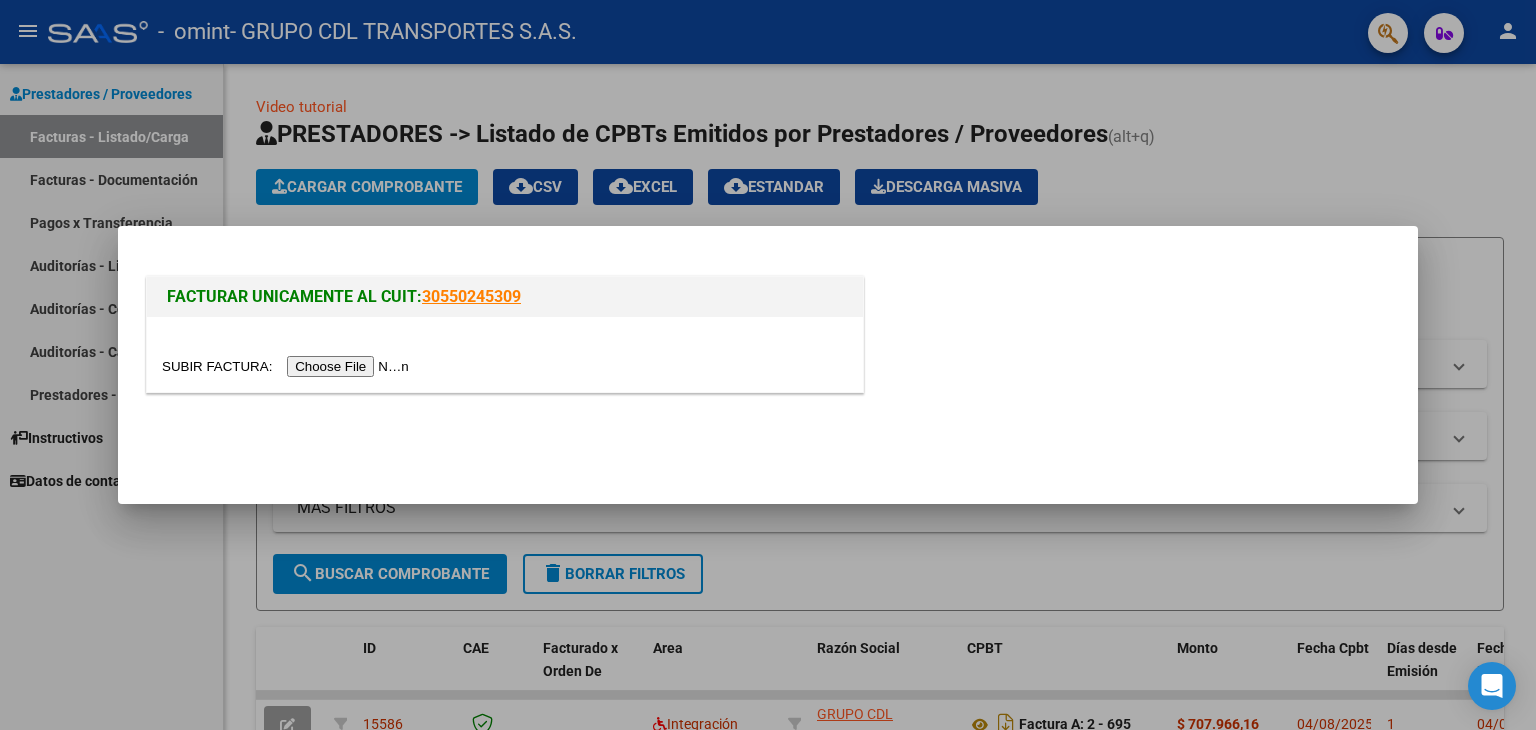 click at bounding box center [288, 366] 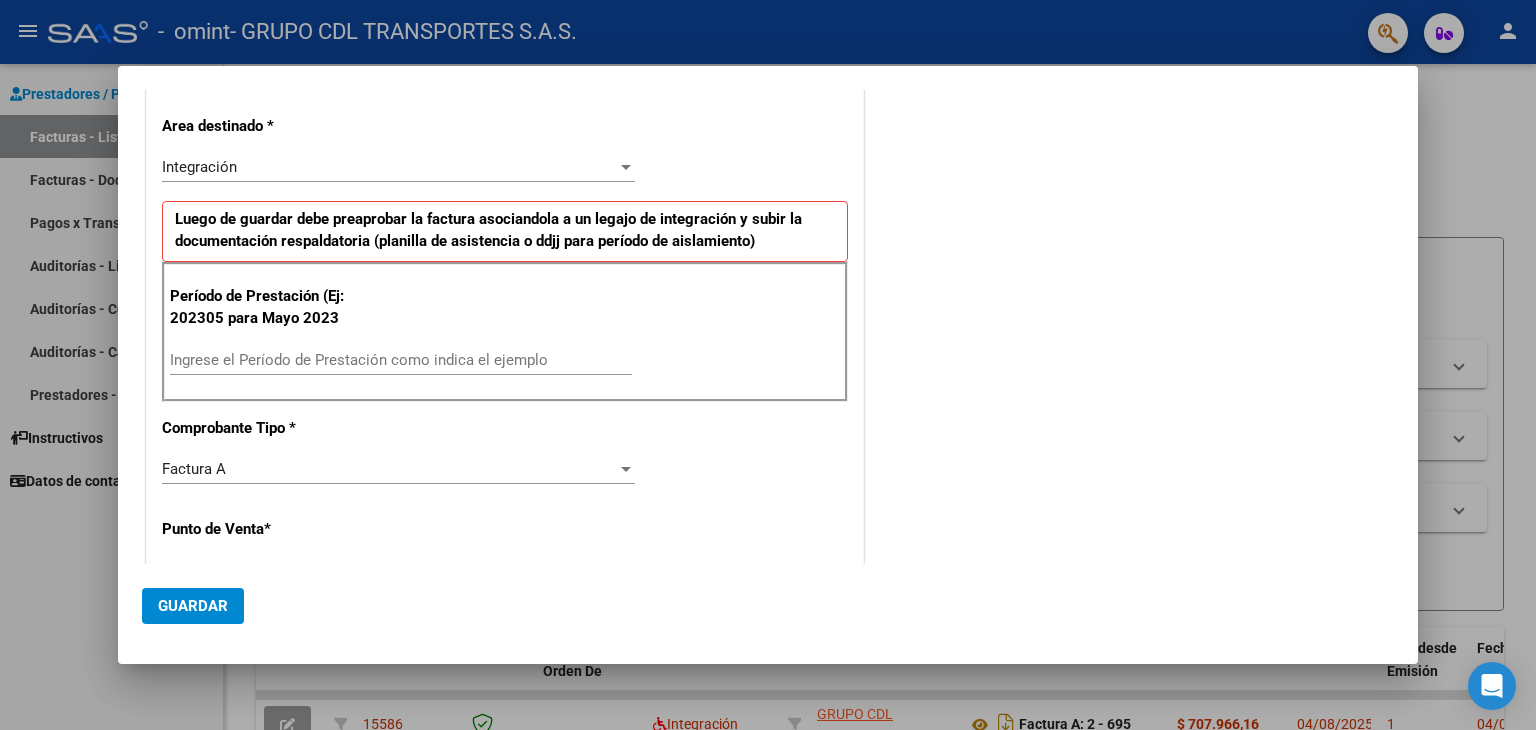 scroll, scrollTop: 700, scrollLeft: 0, axis: vertical 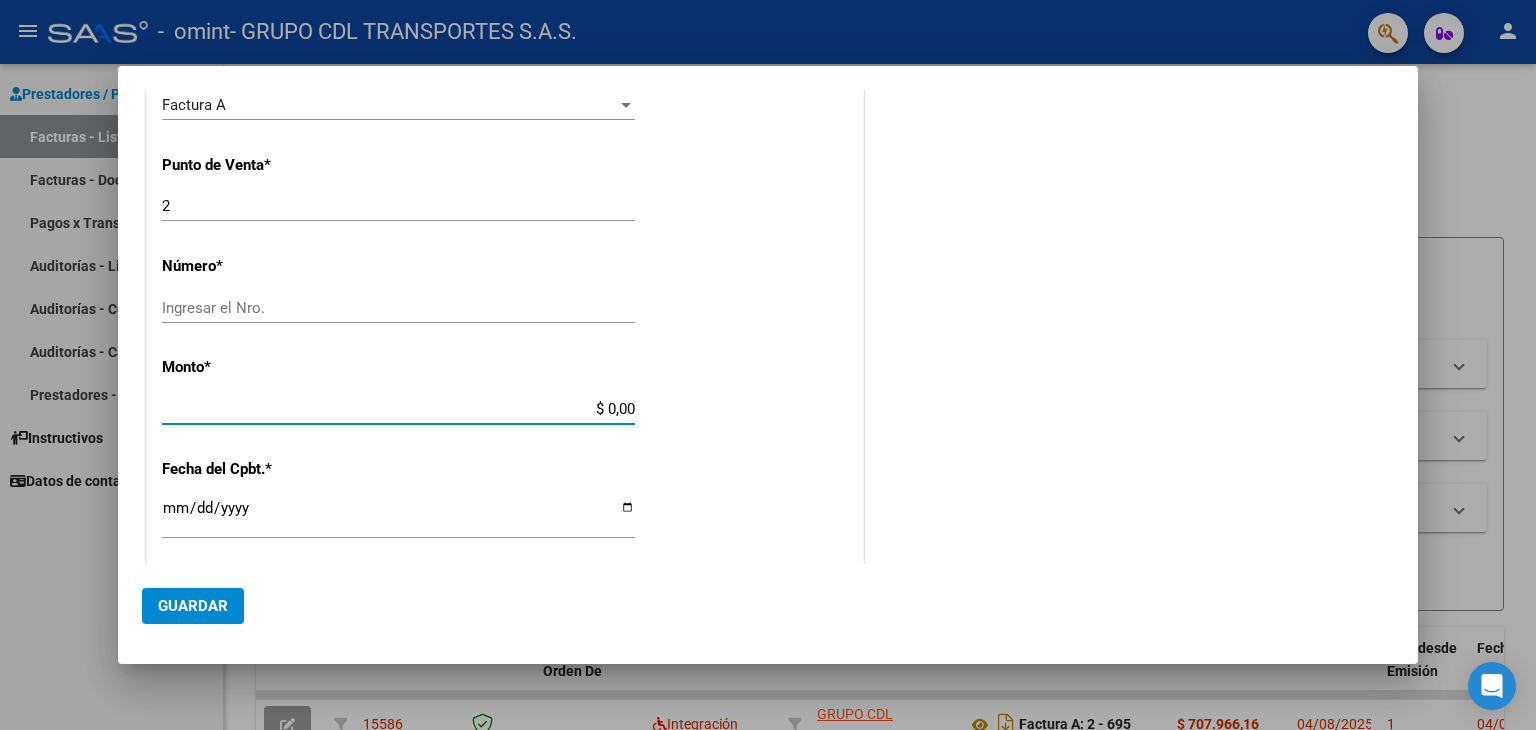 click on "$ 0,00" at bounding box center (398, 409) 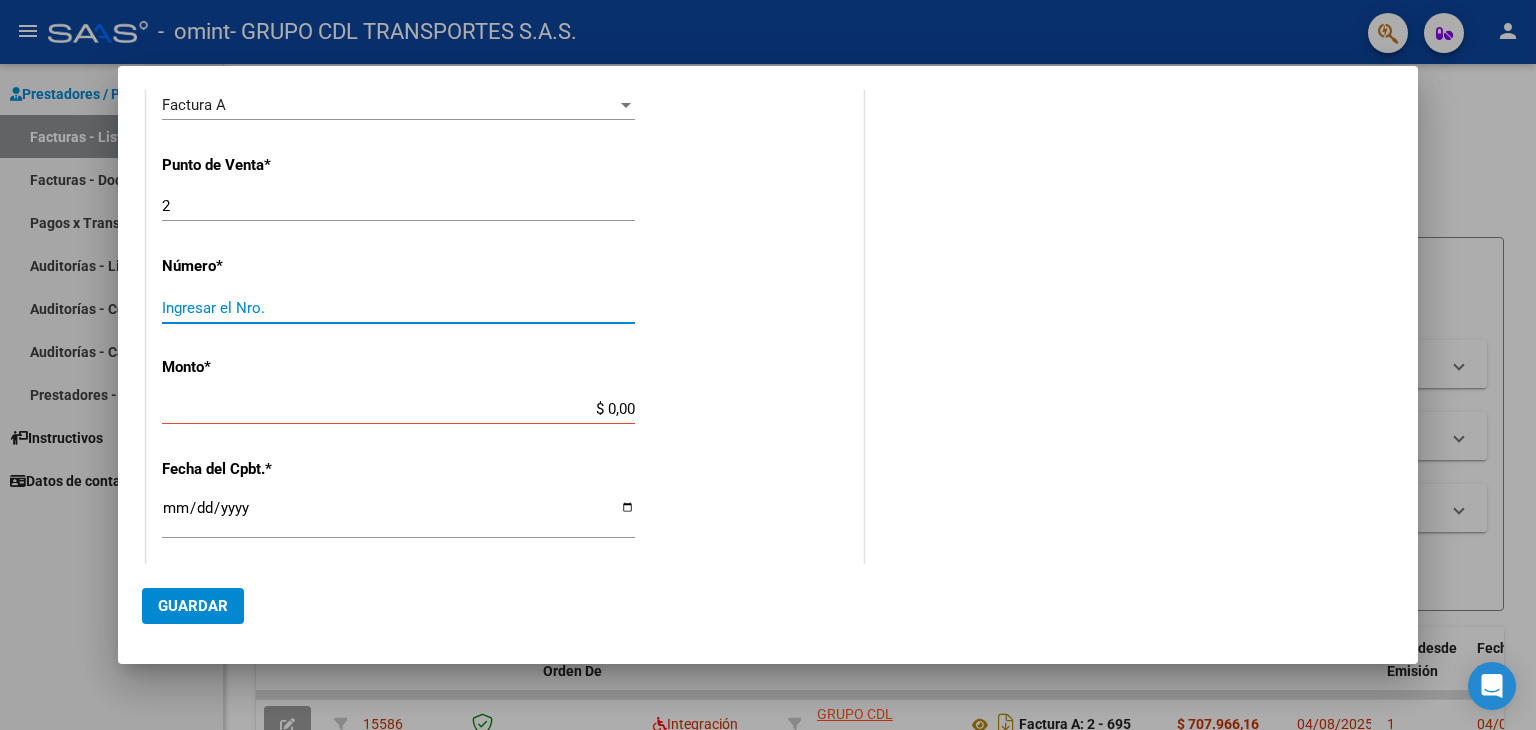 click on "Ingresar el Nro." at bounding box center (398, 308) 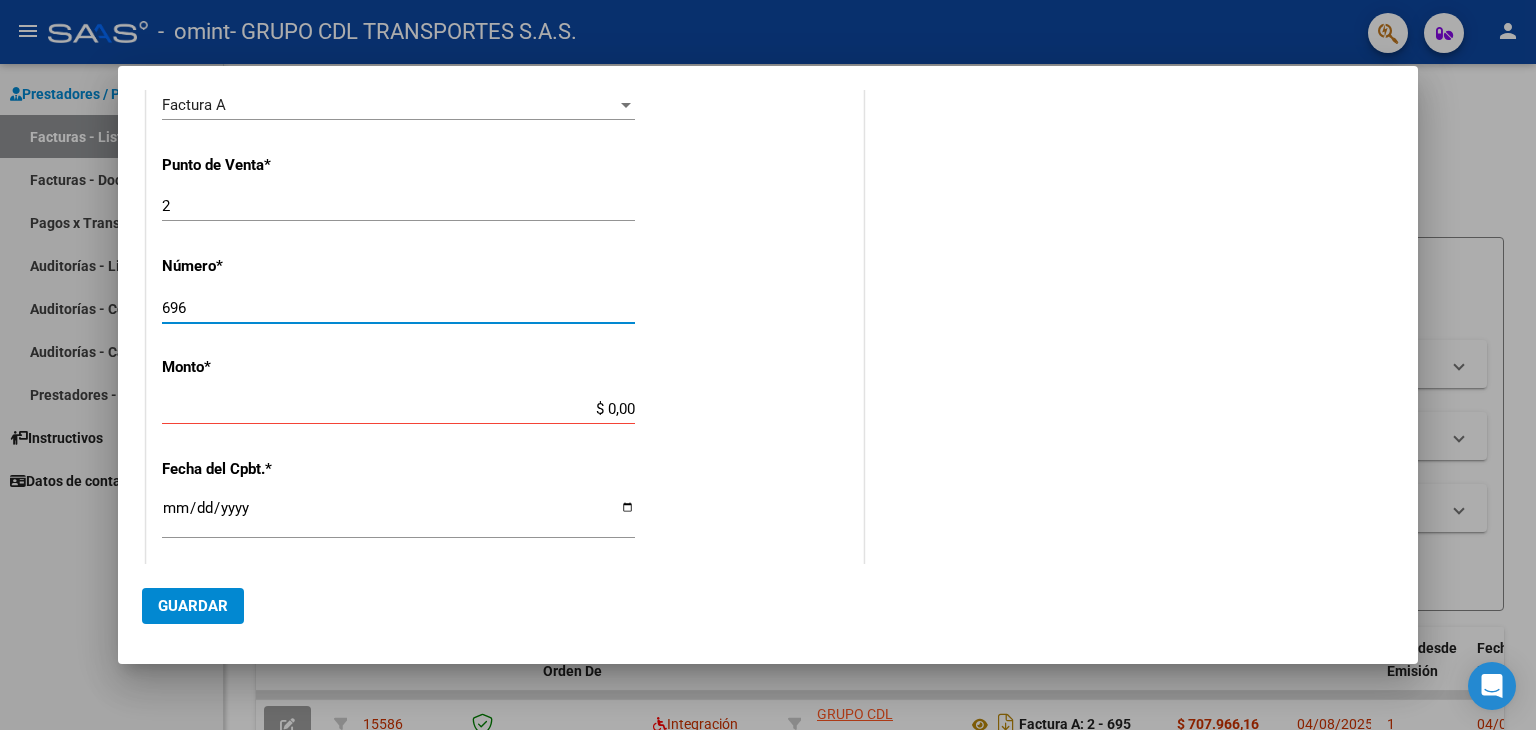 type on "696" 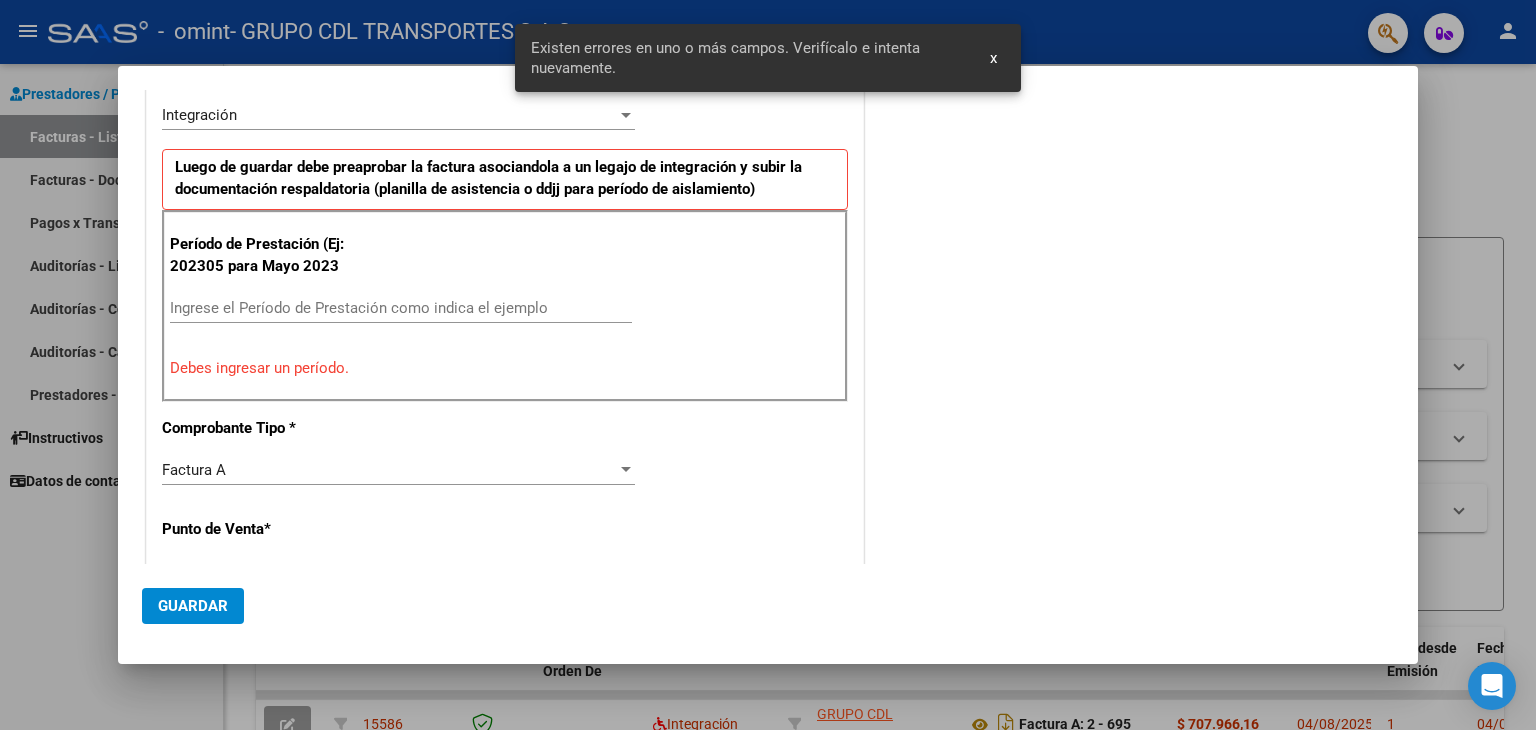 scroll, scrollTop: 346, scrollLeft: 0, axis: vertical 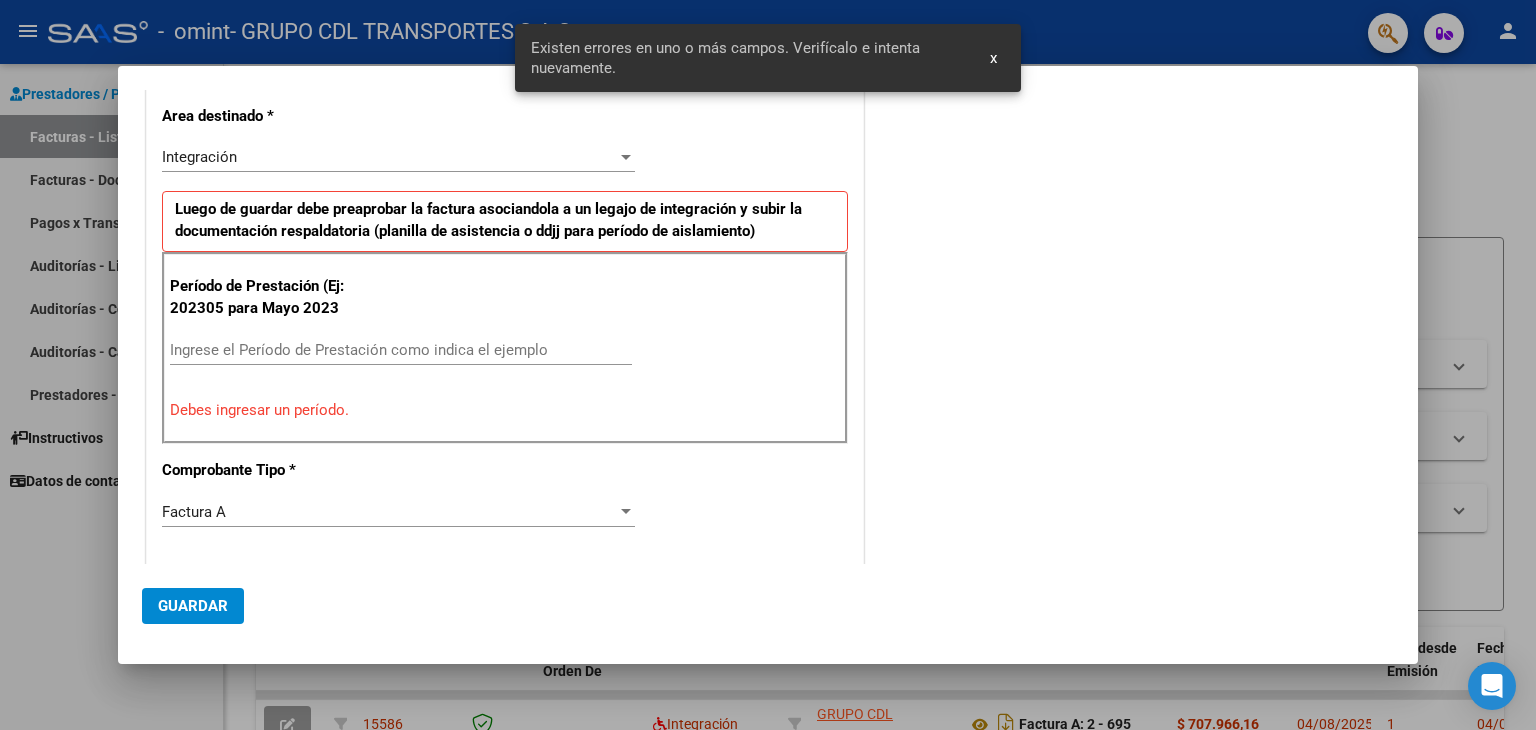 click on "Ingrese el Período de Prestación como indica el ejemplo" at bounding box center [401, 350] 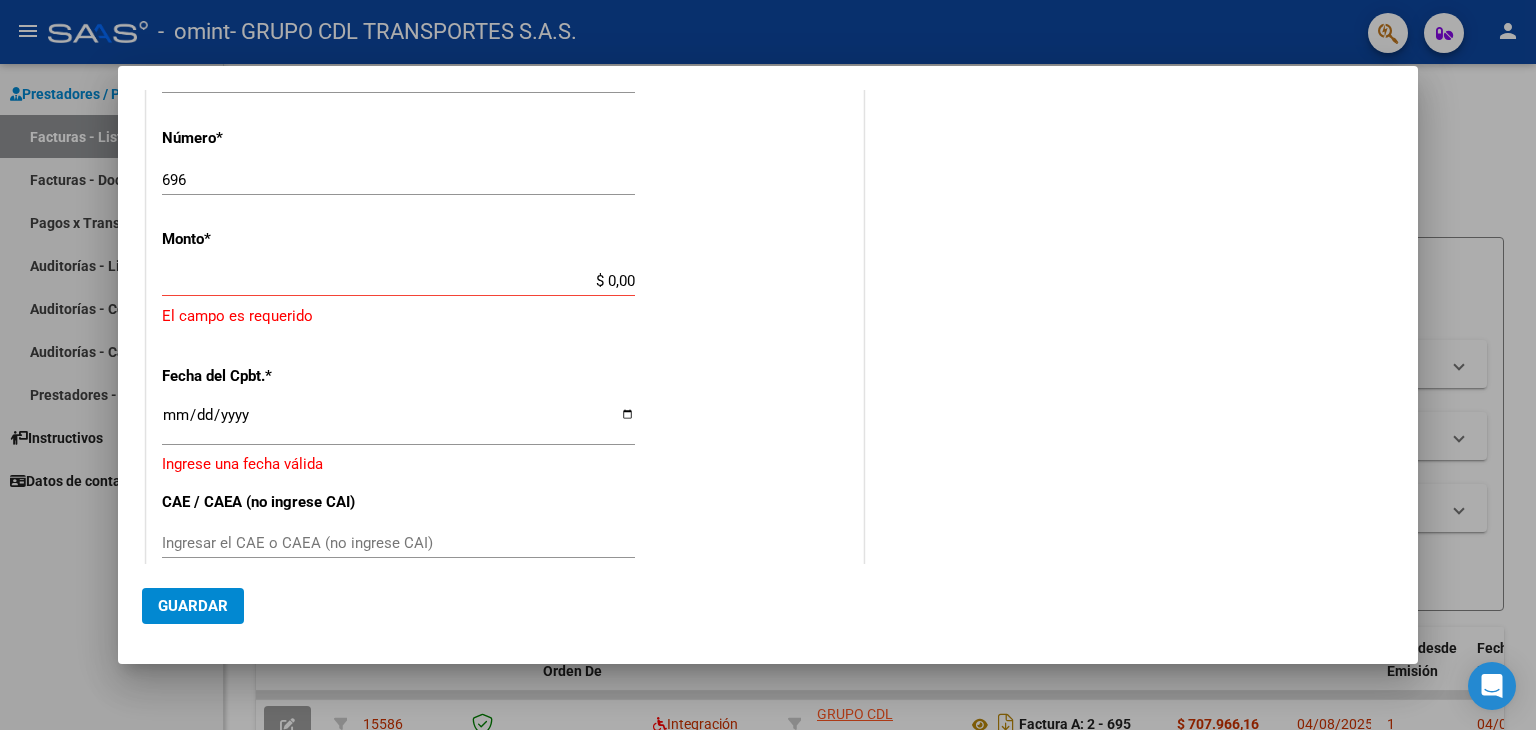 scroll, scrollTop: 846, scrollLeft: 0, axis: vertical 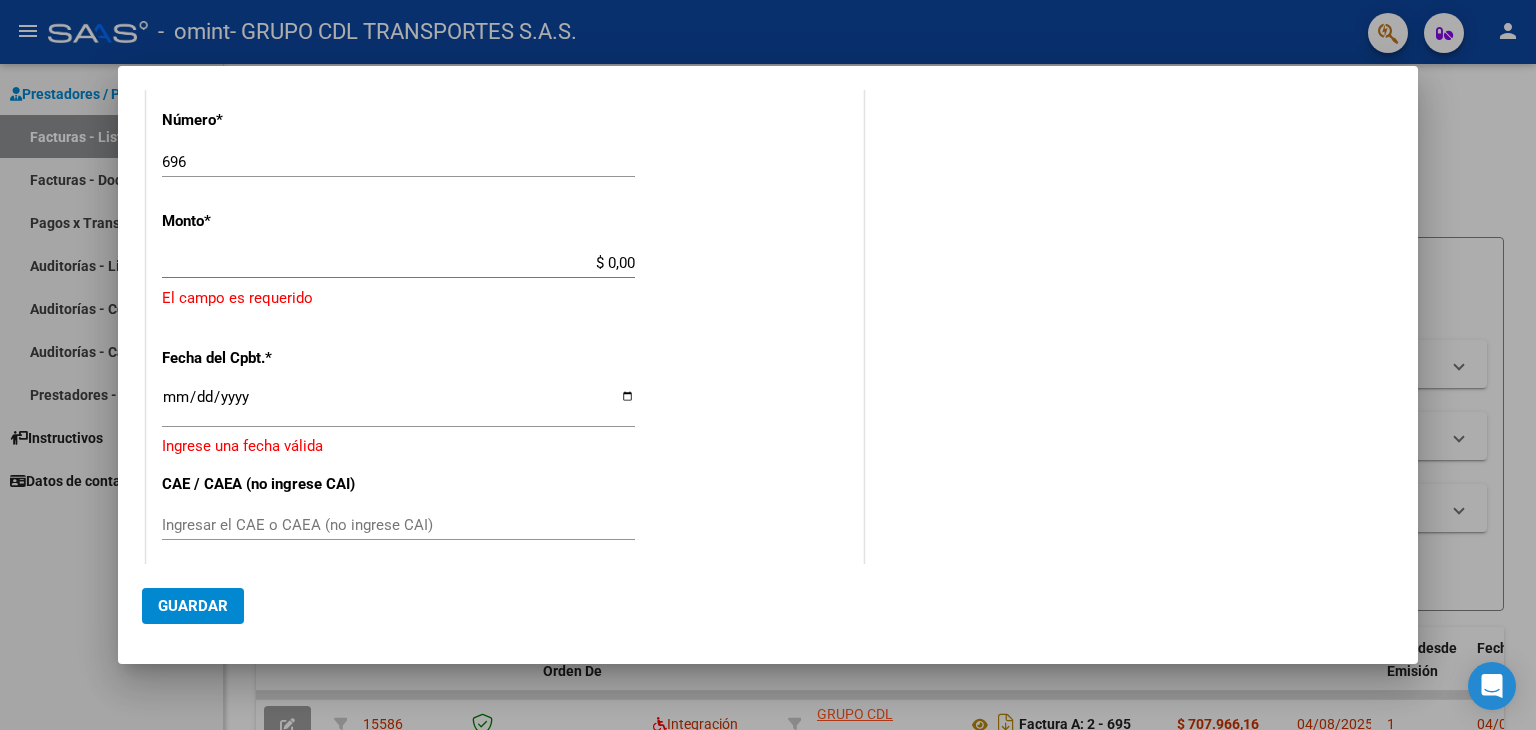 type on "202507" 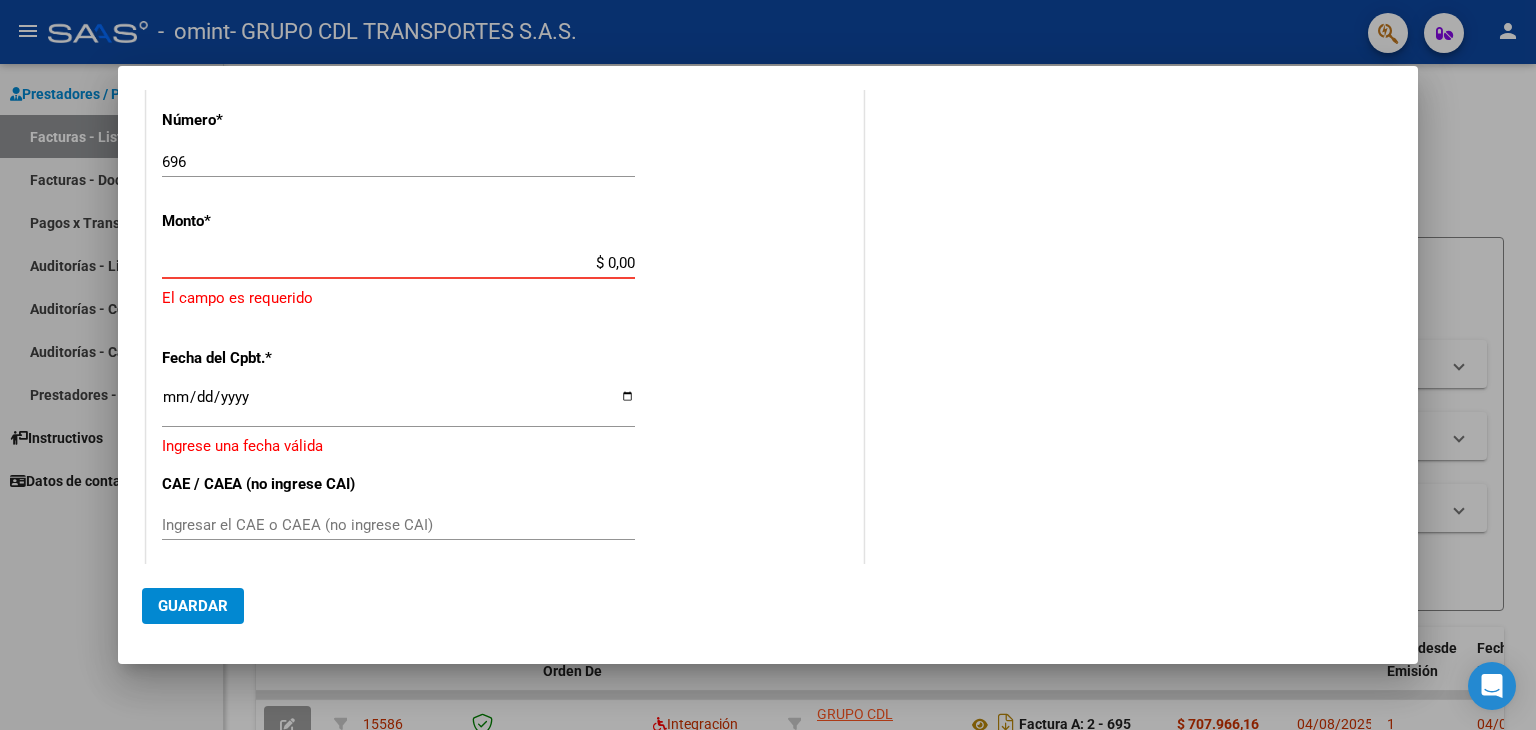 drag, startPoint x: 608, startPoint y: 257, endPoint x: 672, endPoint y: 261, distance: 64.12488 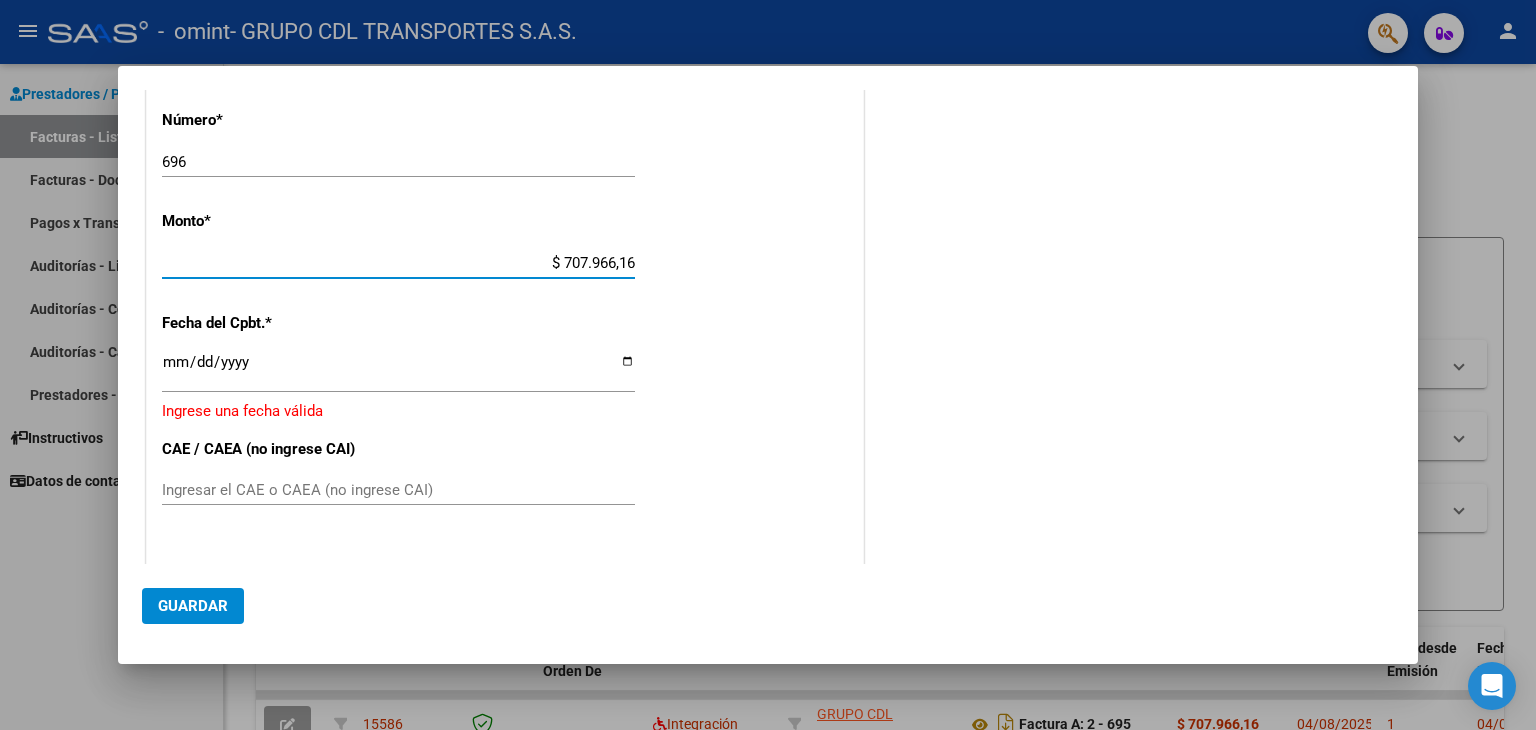 type on "$ 707.966,16" 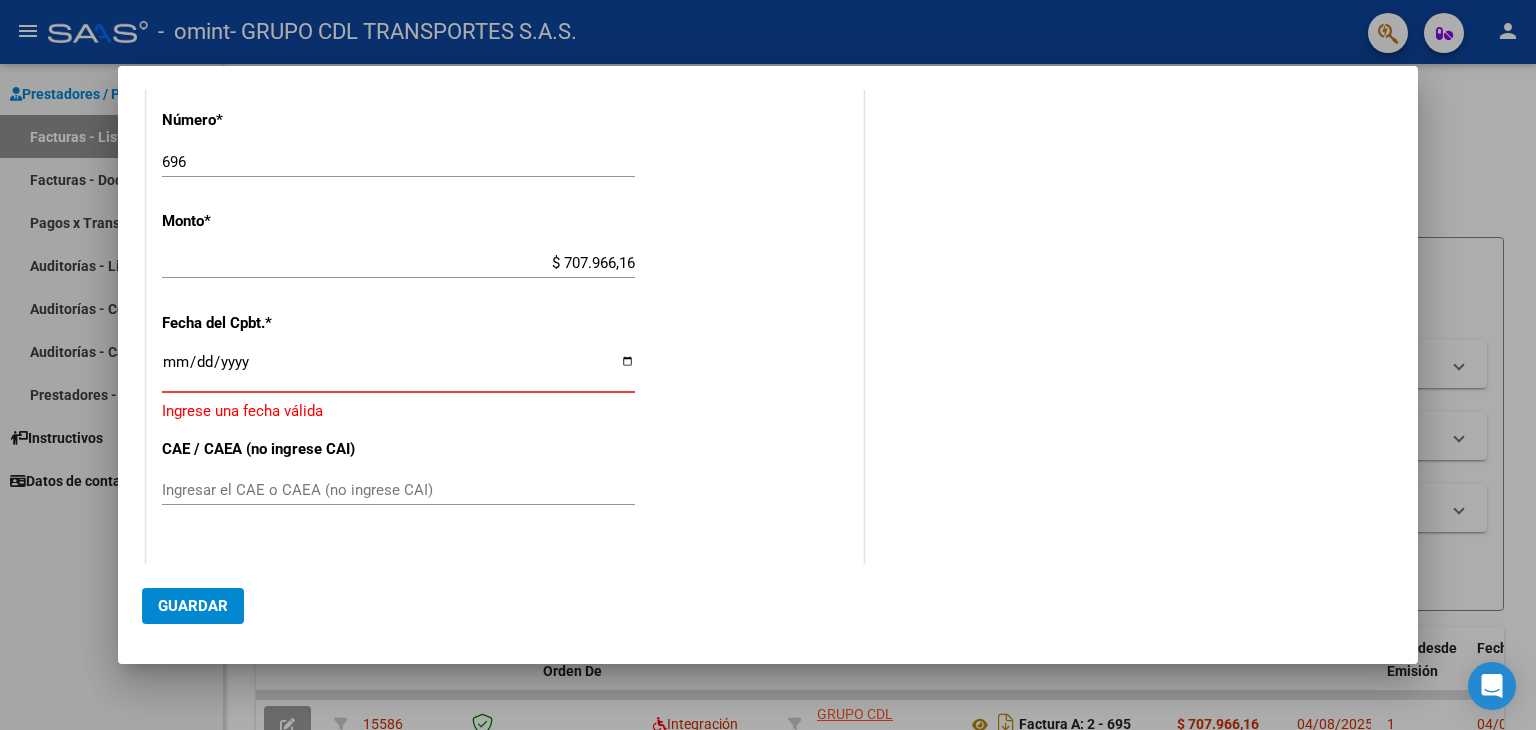 click on "Ingresar la fecha" at bounding box center (398, 370) 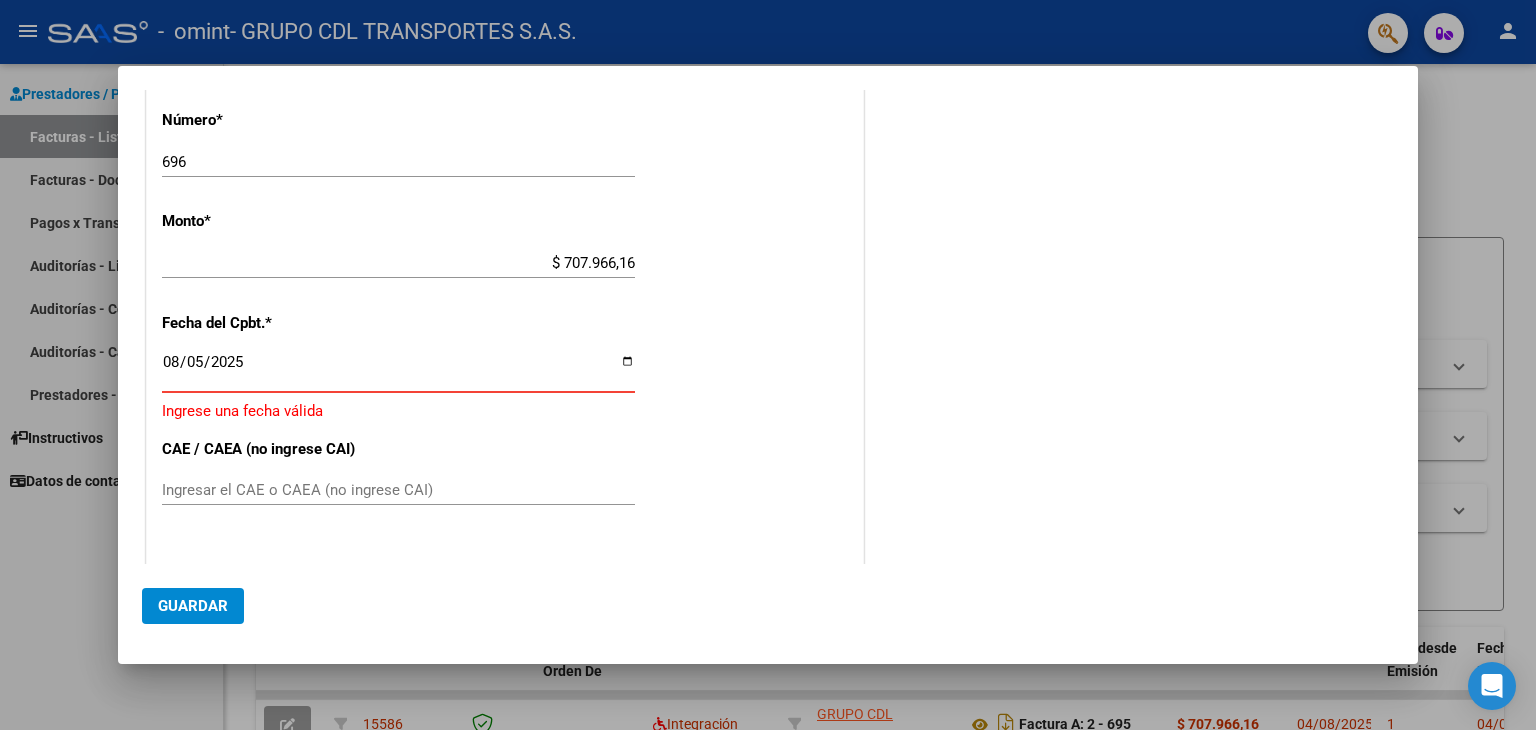 type on "2025-08-05" 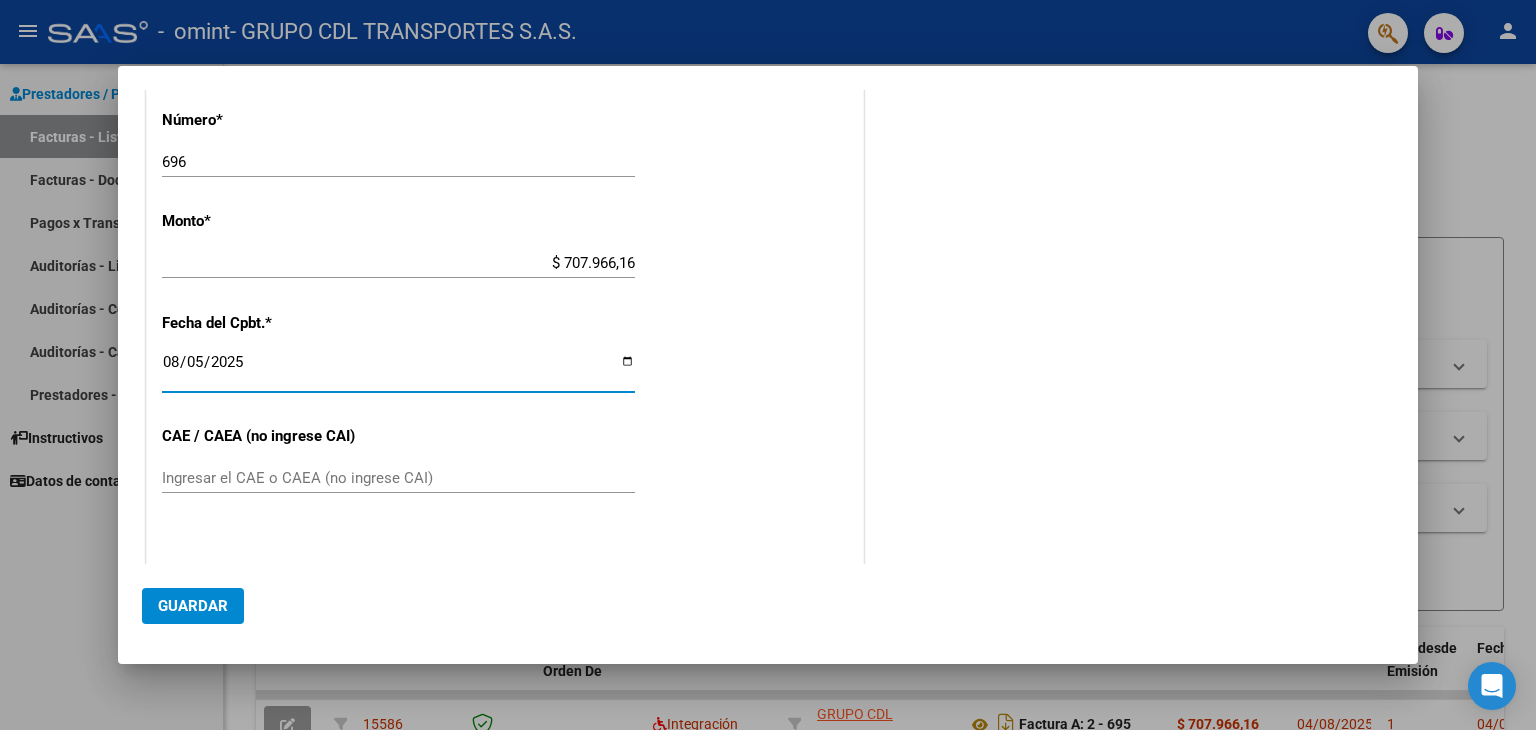click on "Ingresar el CAE o CAEA (no ingrese CAI)" at bounding box center [398, 478] 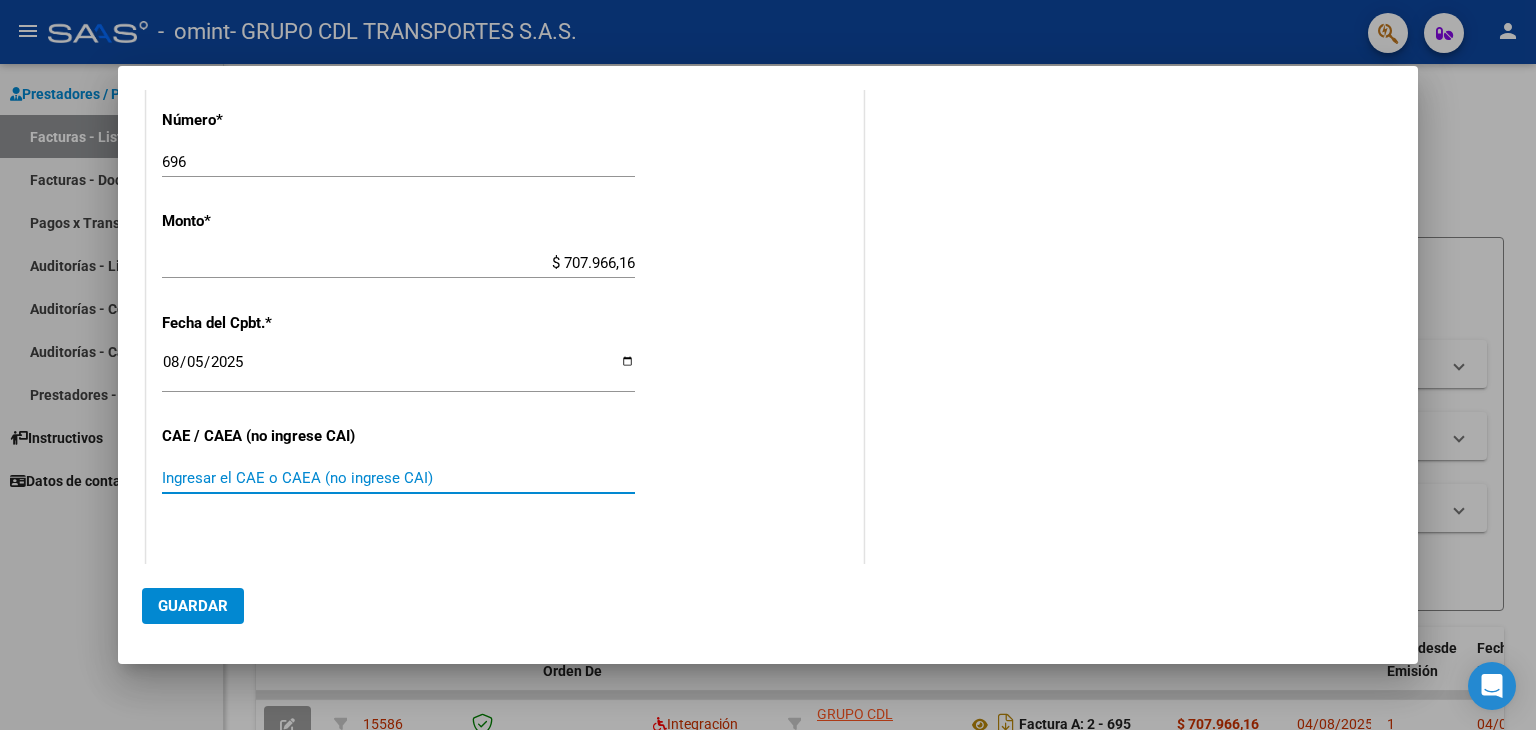 paste on "[CAE]" 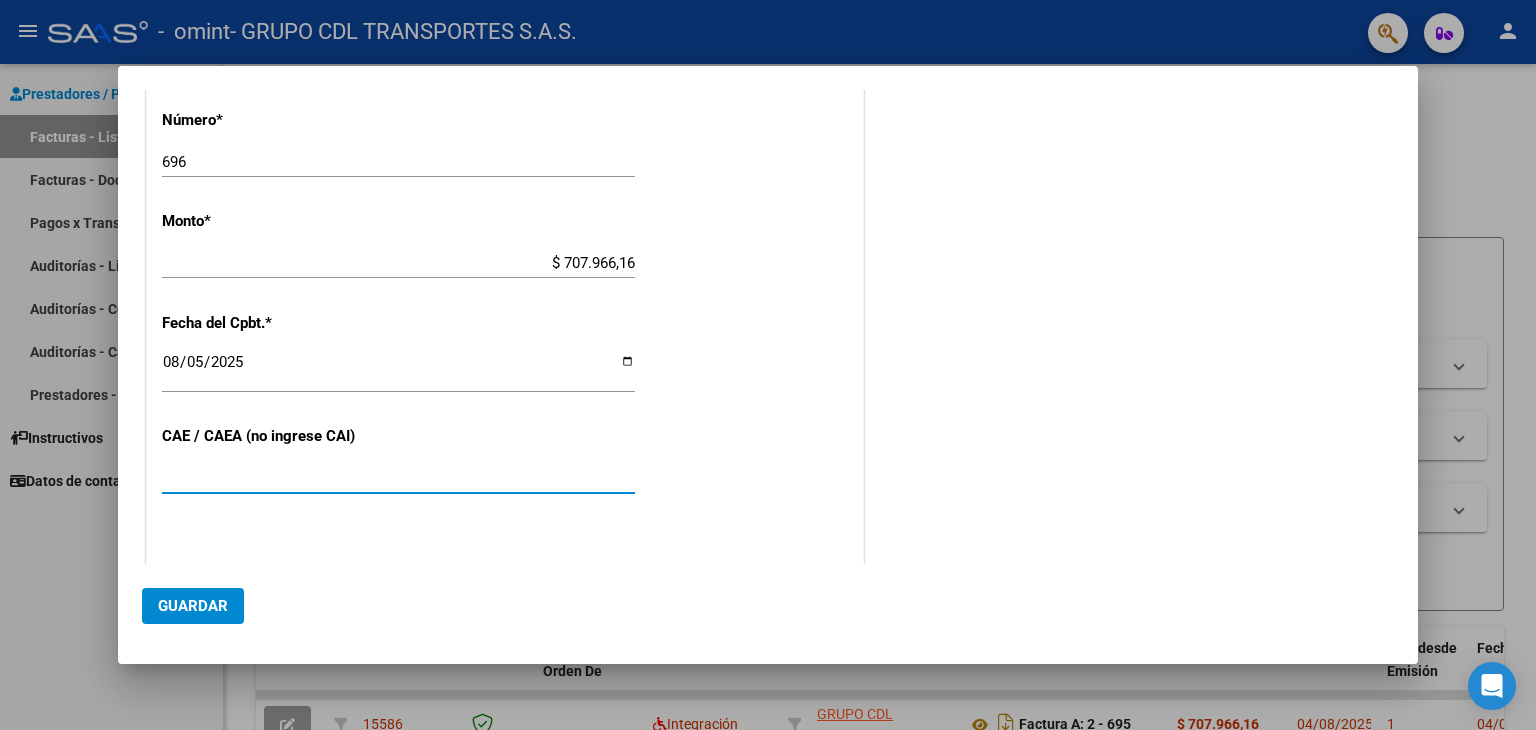 type on "[CAE]" 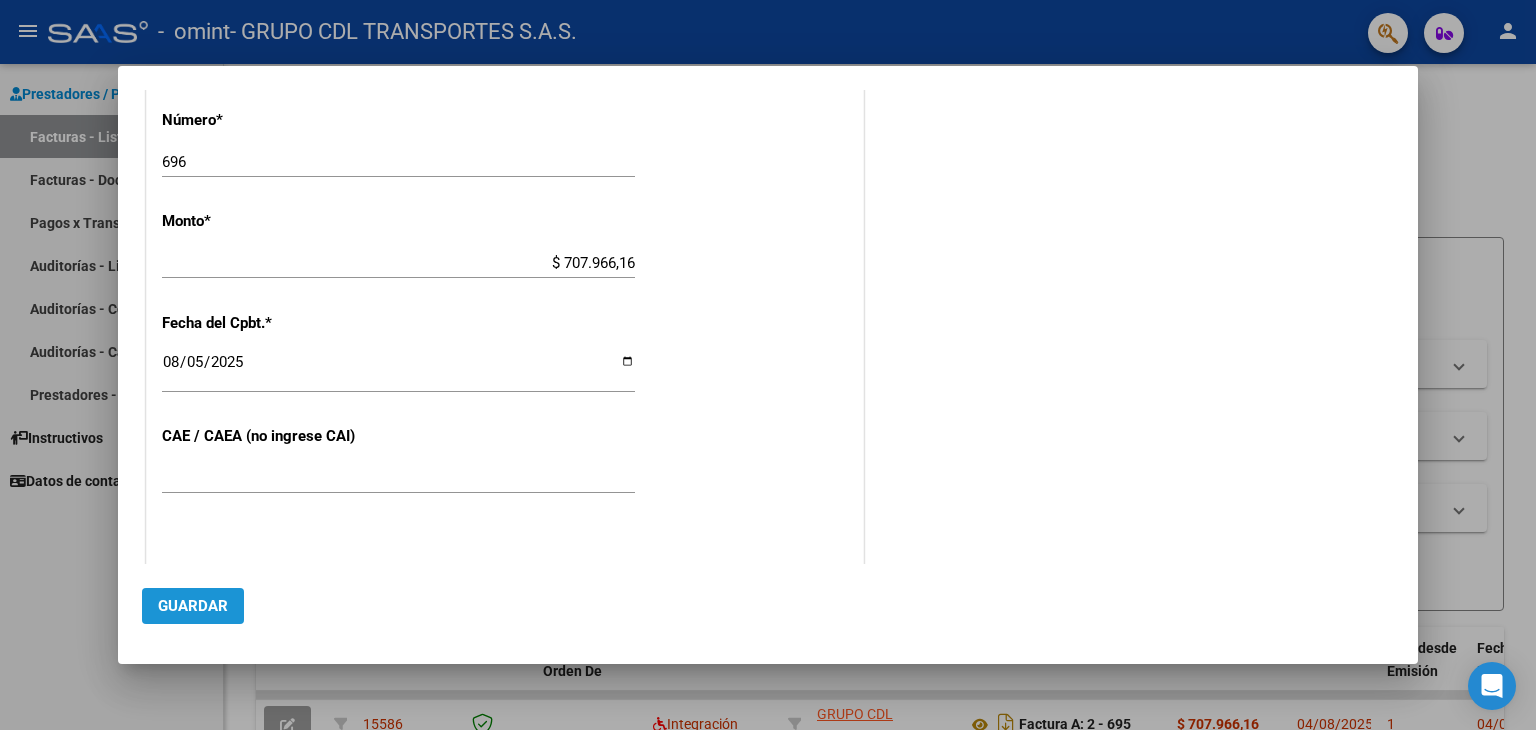 click on "Guardar" 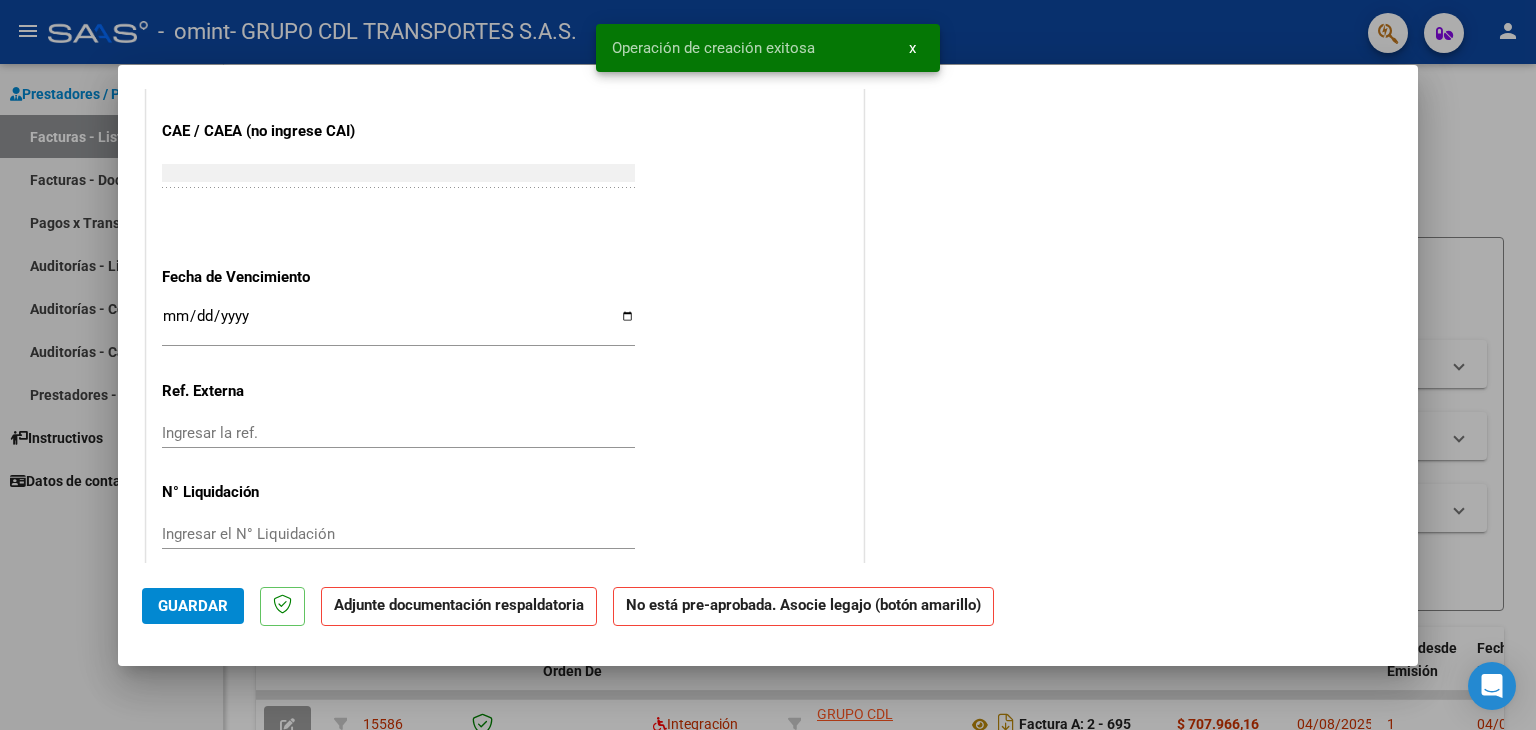 scroll, scrollTop: 1187, scrollLeft: 0, axis: vertical 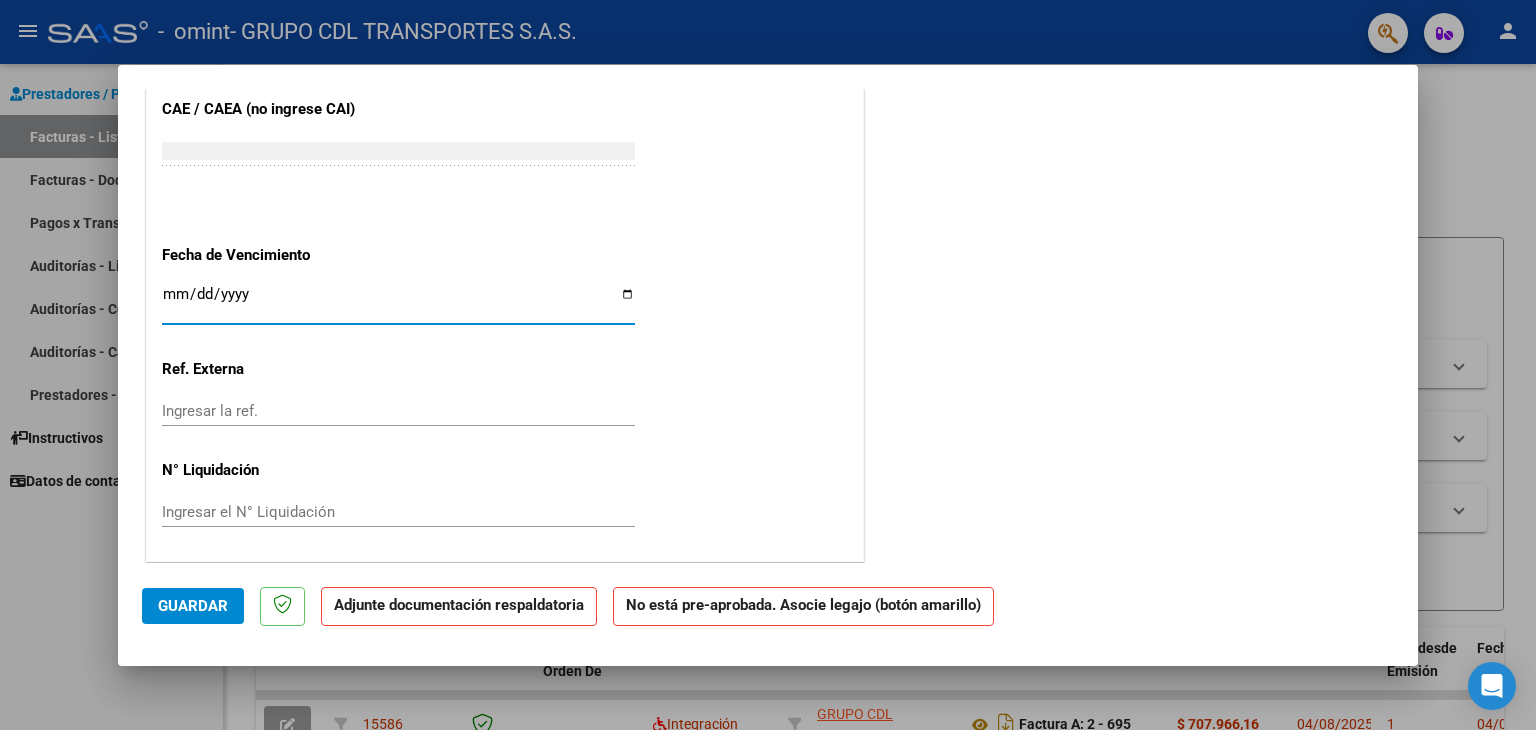 click on "Ingresar la fecha" at bounding box center [398, 302] 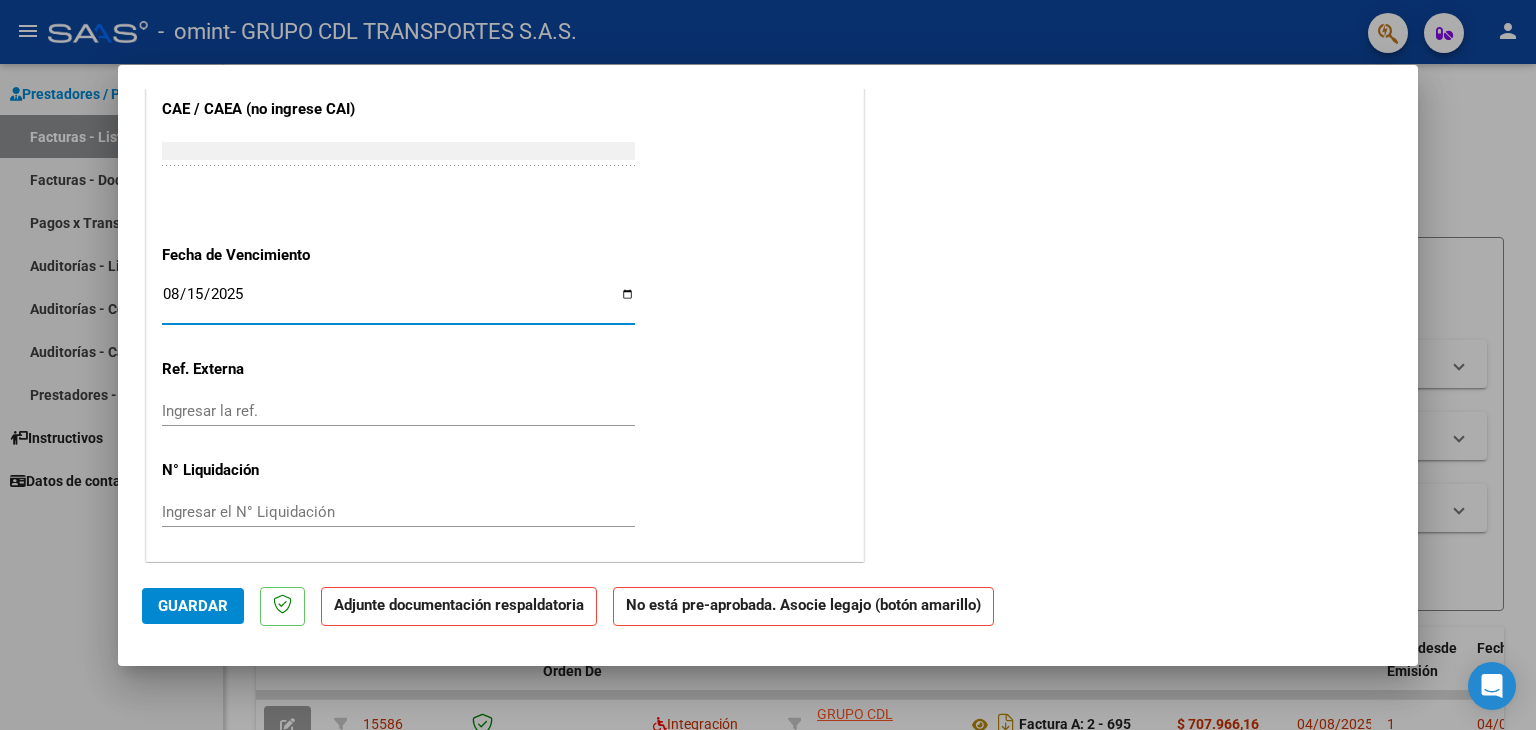 type on "2025-08-15" 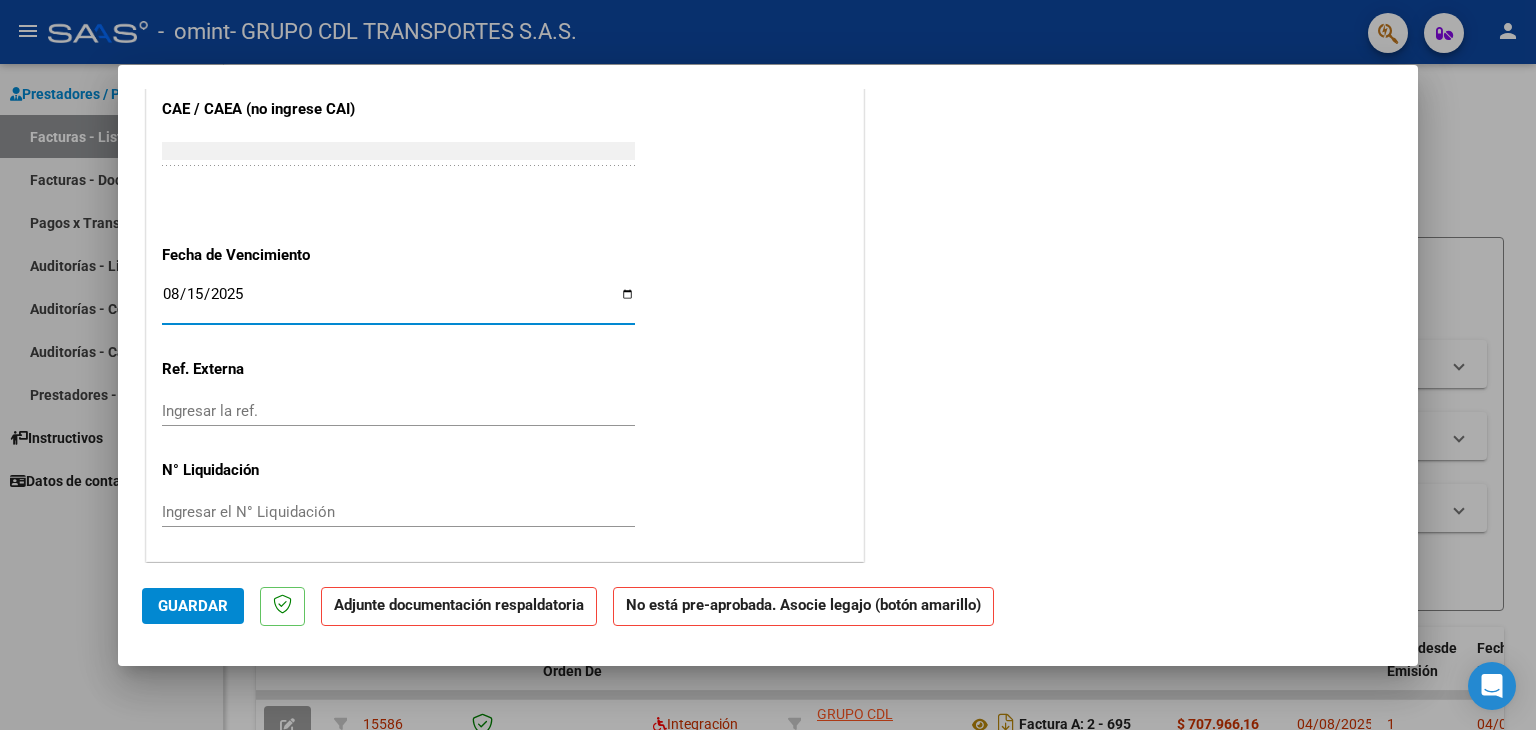 click on "Guardar" 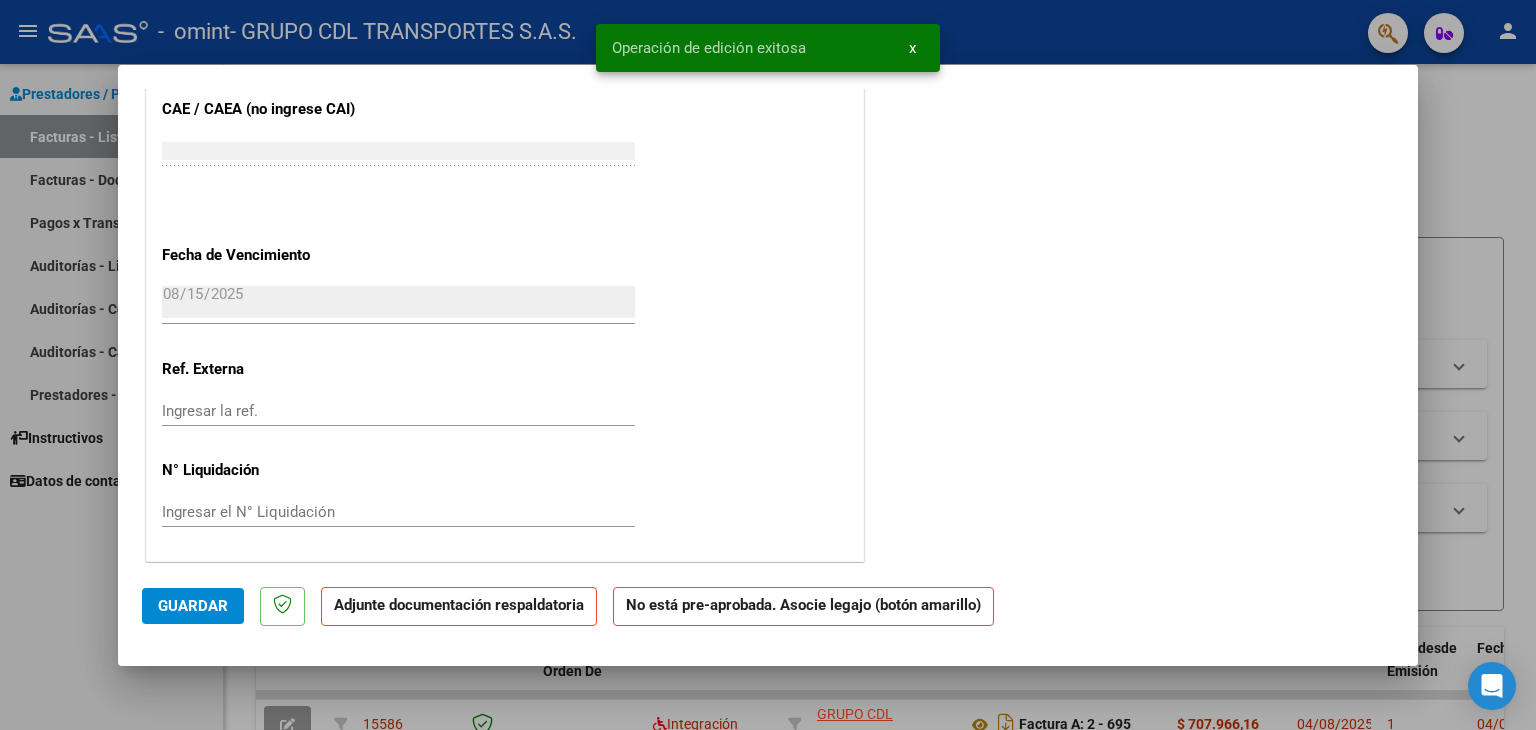 click on "Adjunte documentación respaldatoria" 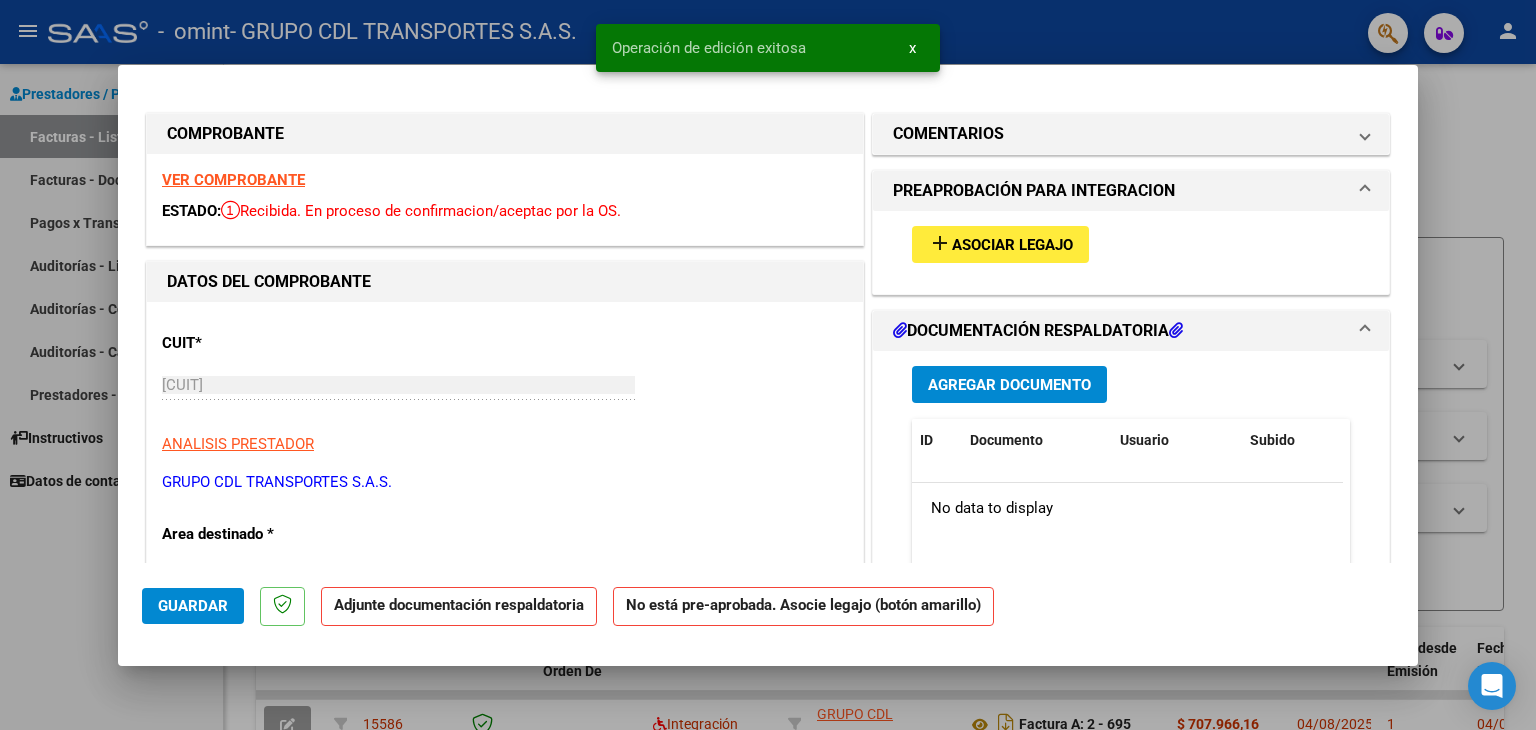 scroll, scrollTop: 0, scrollLeft: 0, axis: both 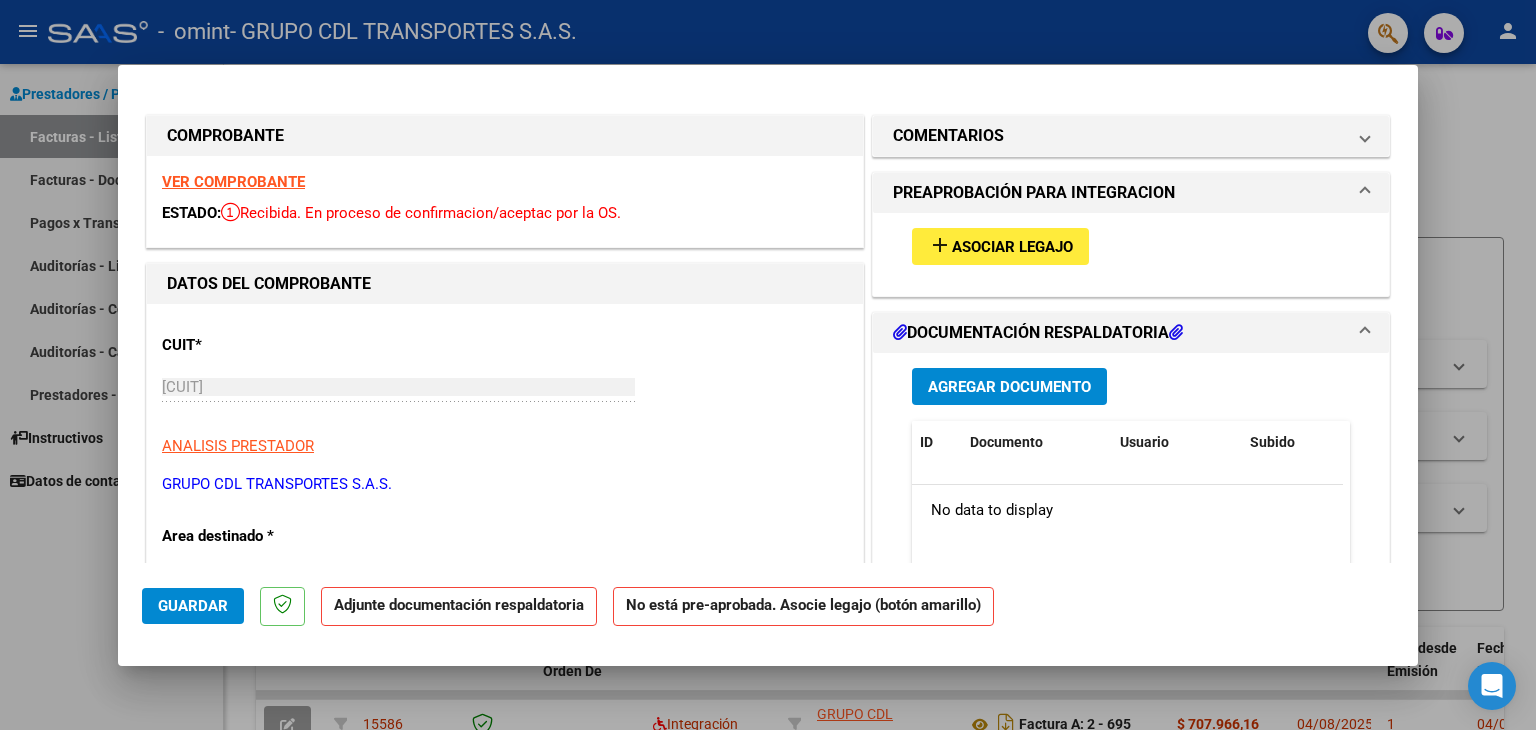 click on "Asociar Legajo" at bounding box center (1012, 247) 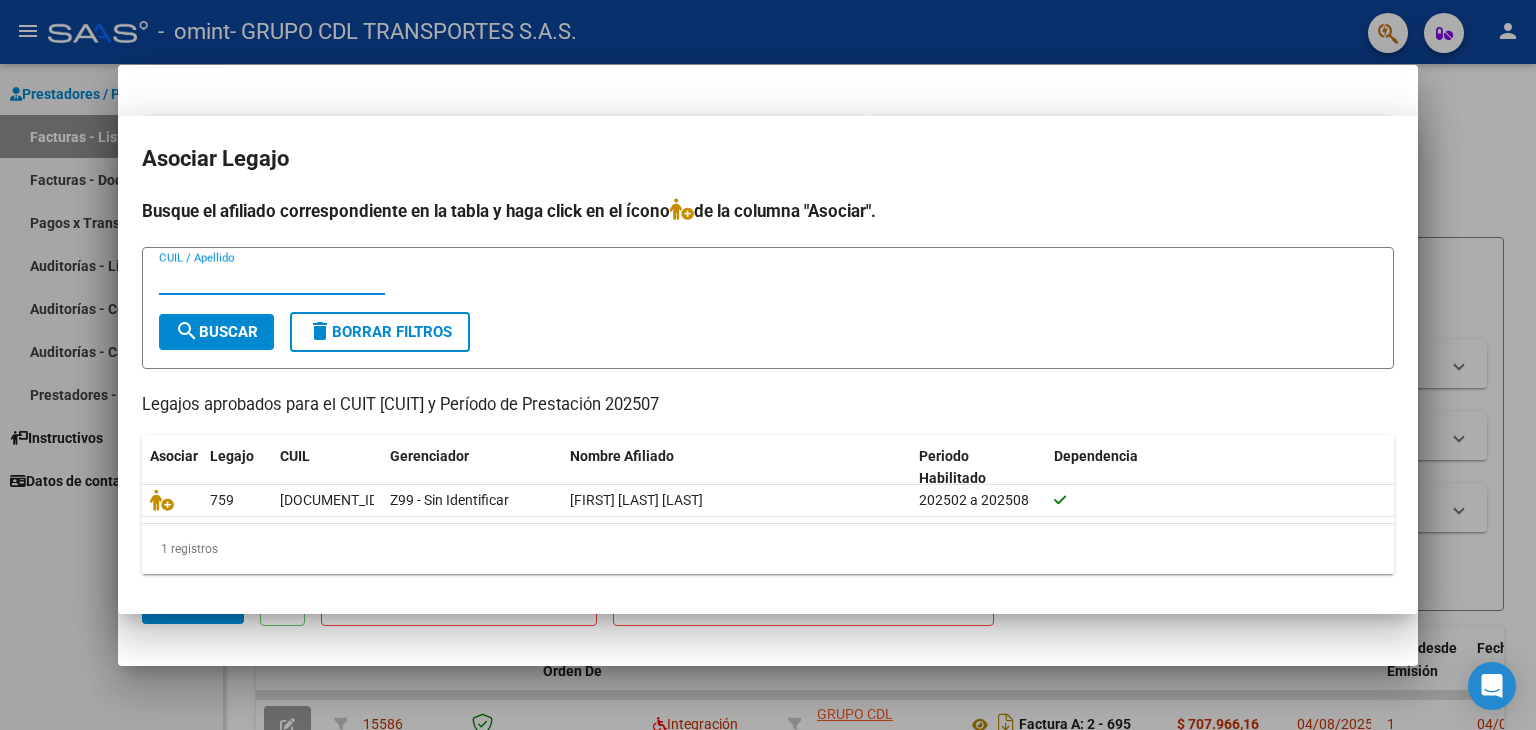 type 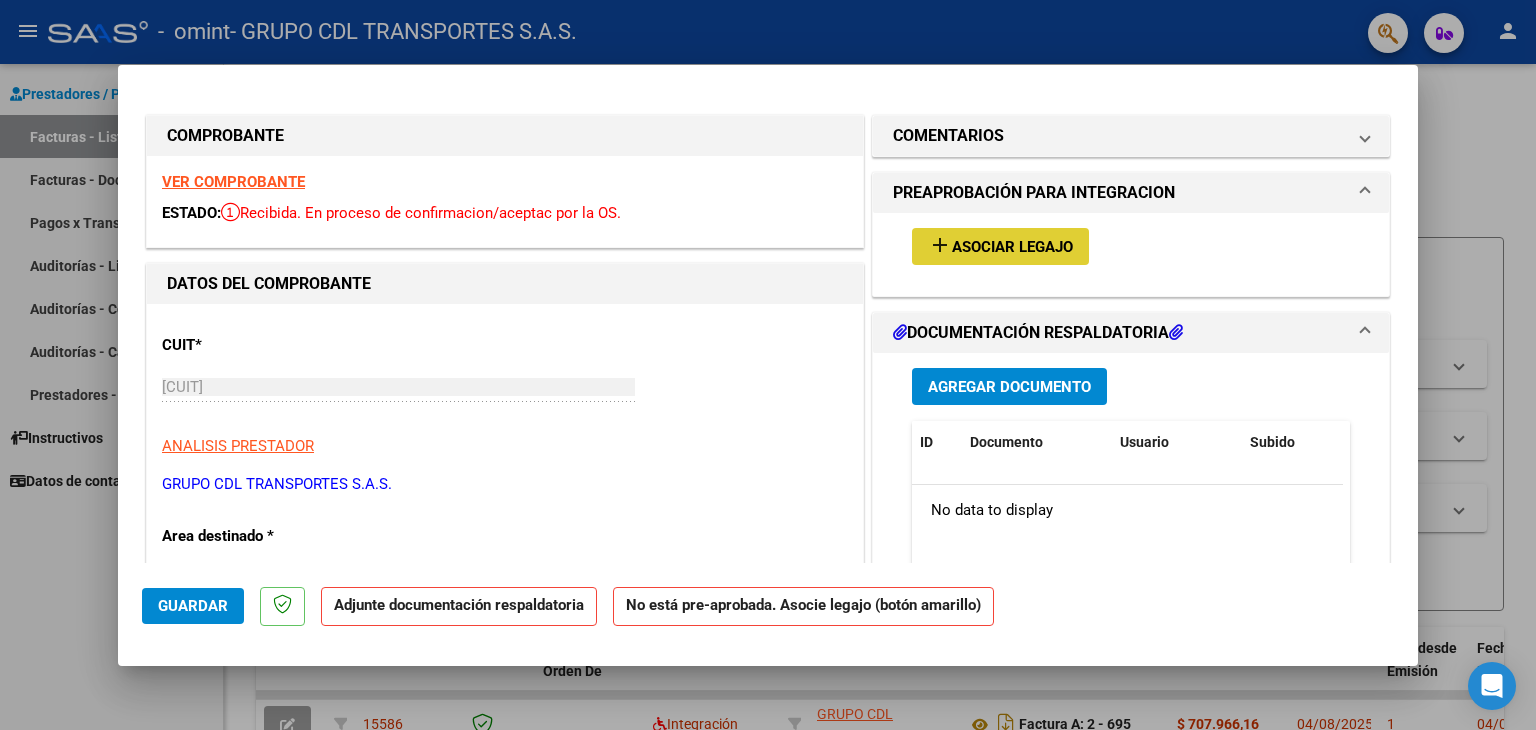 click on "Agregar Documento" at bounding box center [1009, 387] 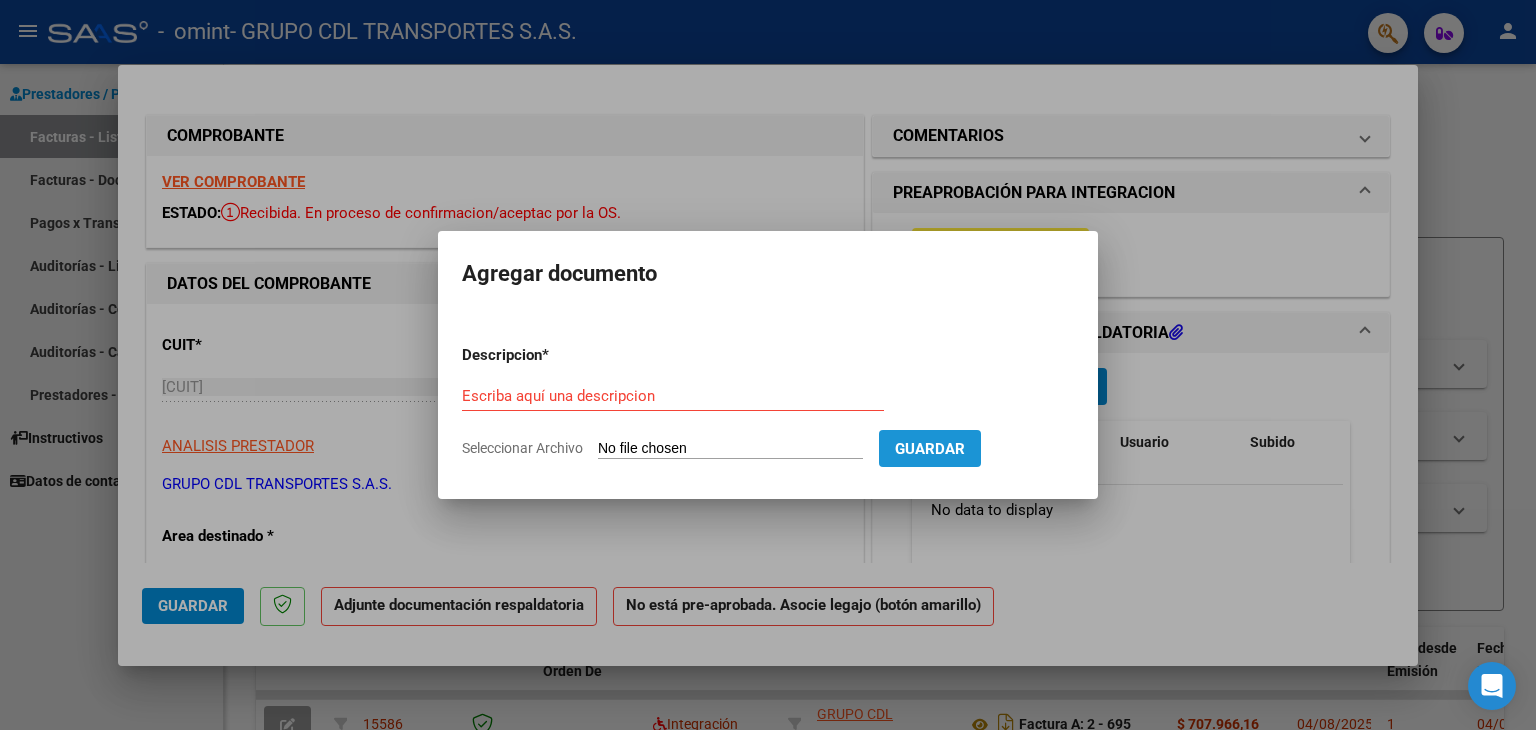 click on "Guardar" at bounding box center [930, 449] 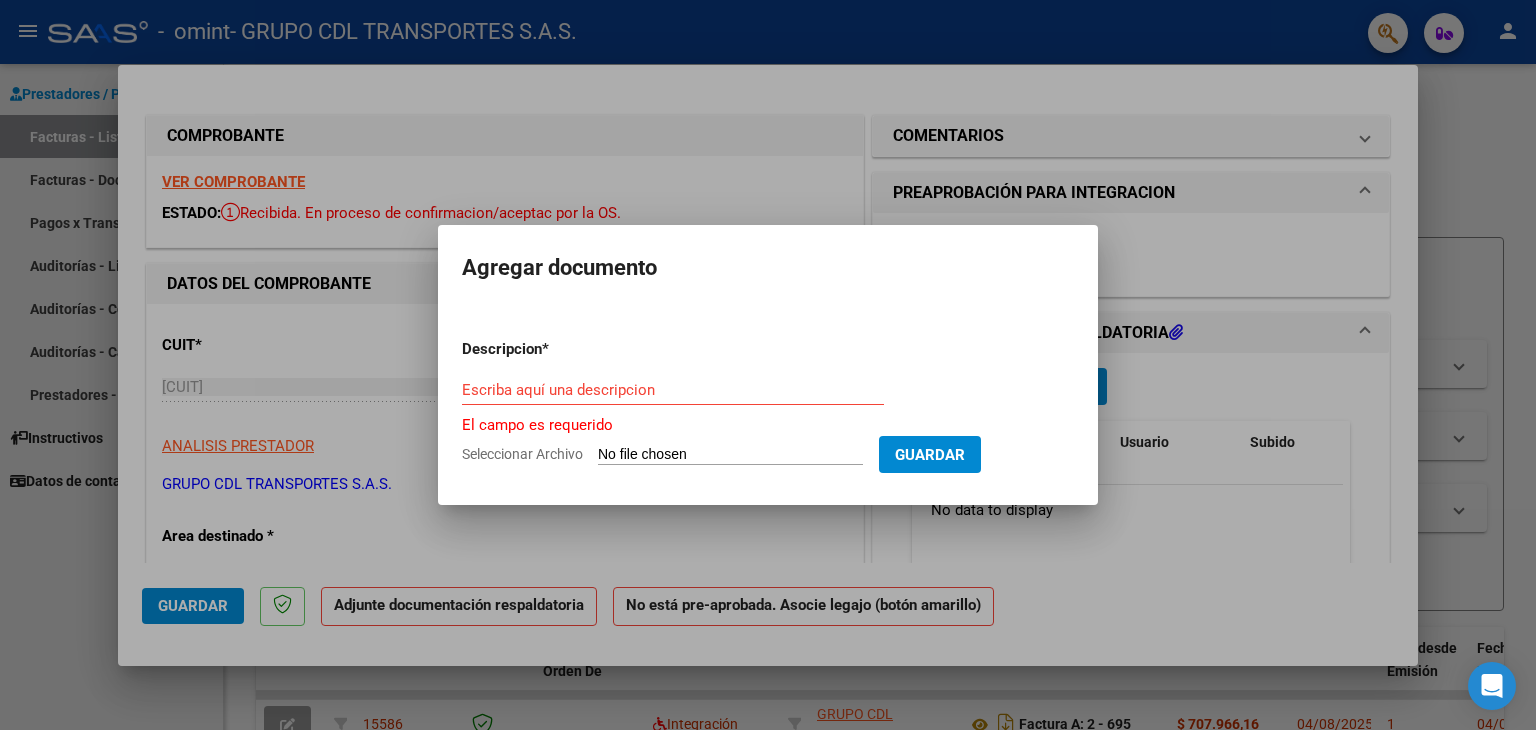 click on "Escriba aquí una descripcion" at bounding box center (673, 390) 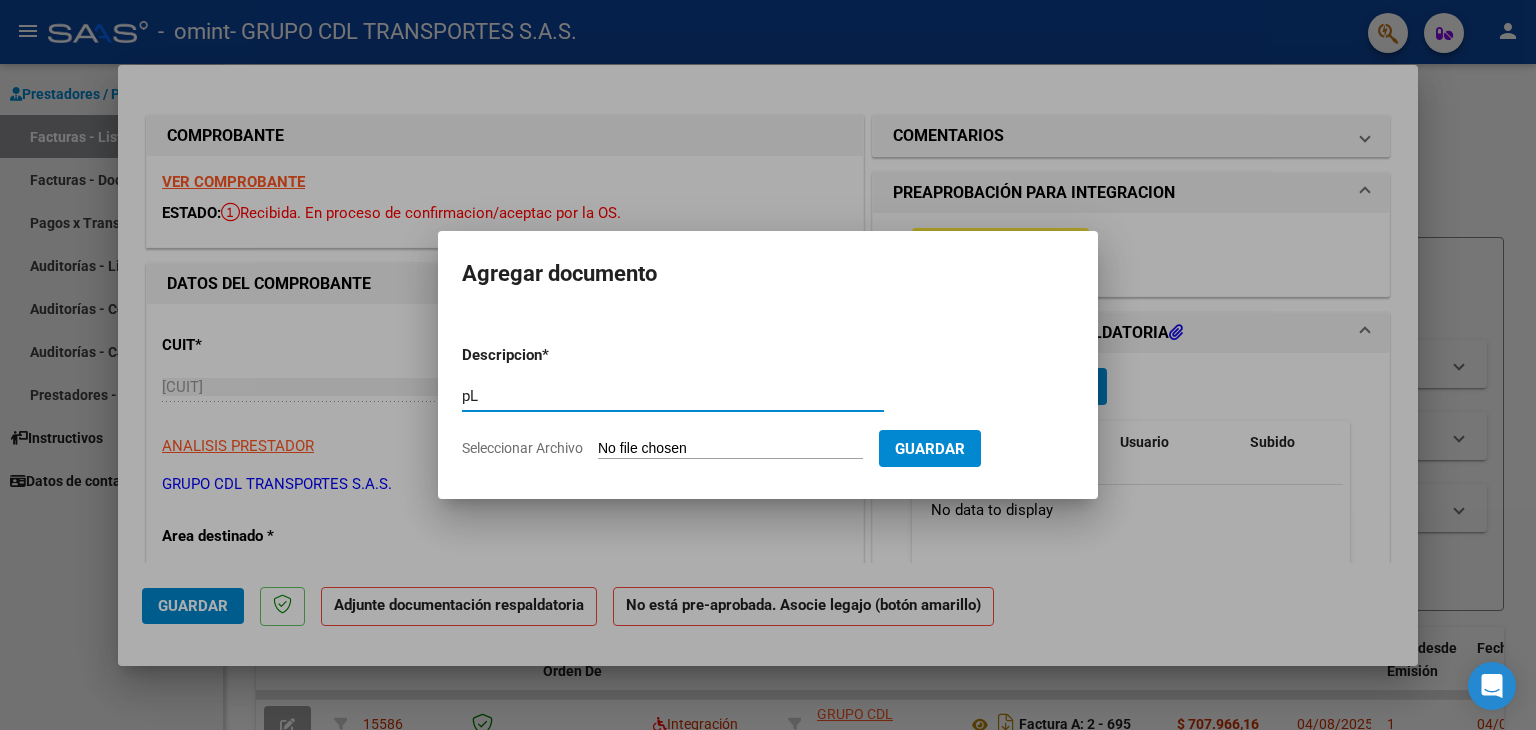 type on "p" 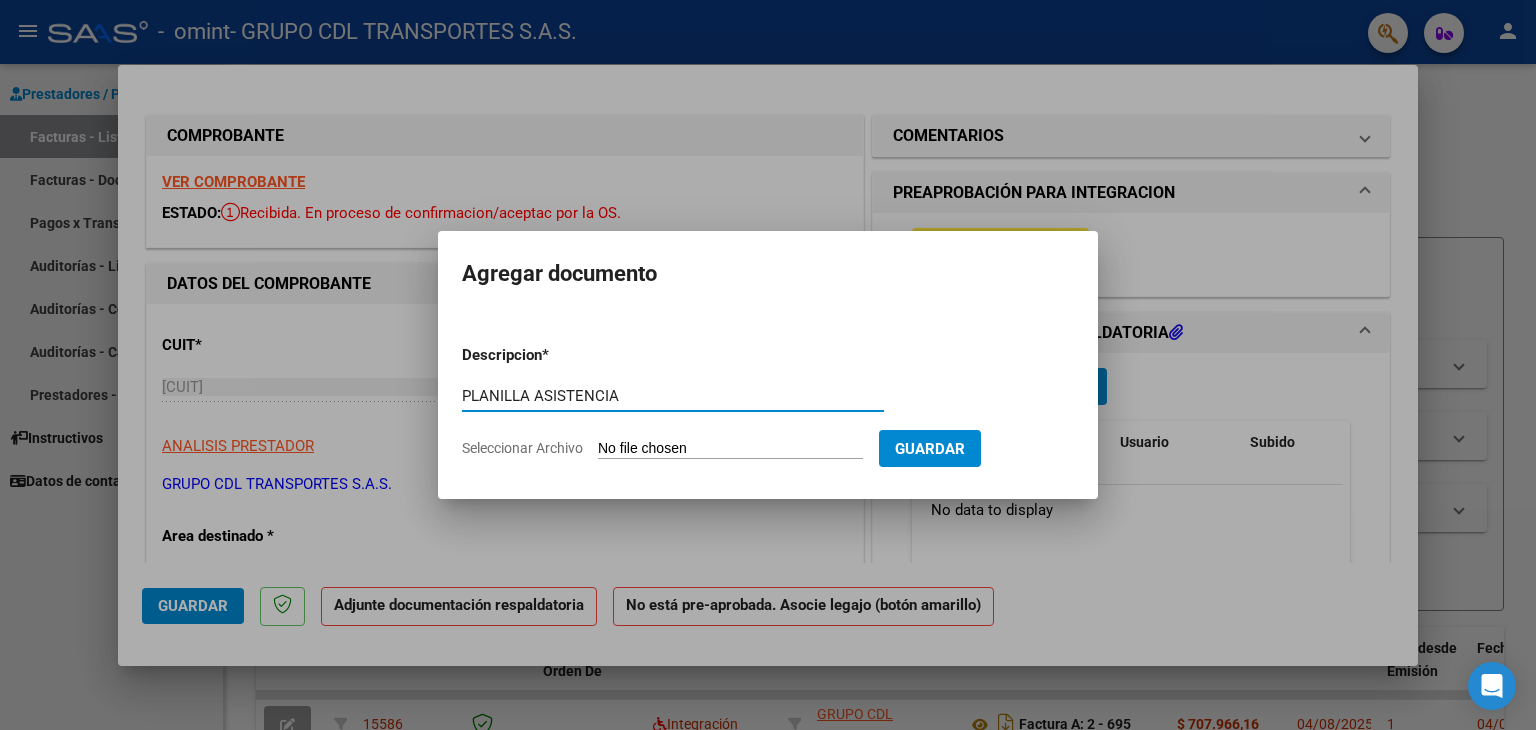 type on "PLANILLA ASISTENCIA" 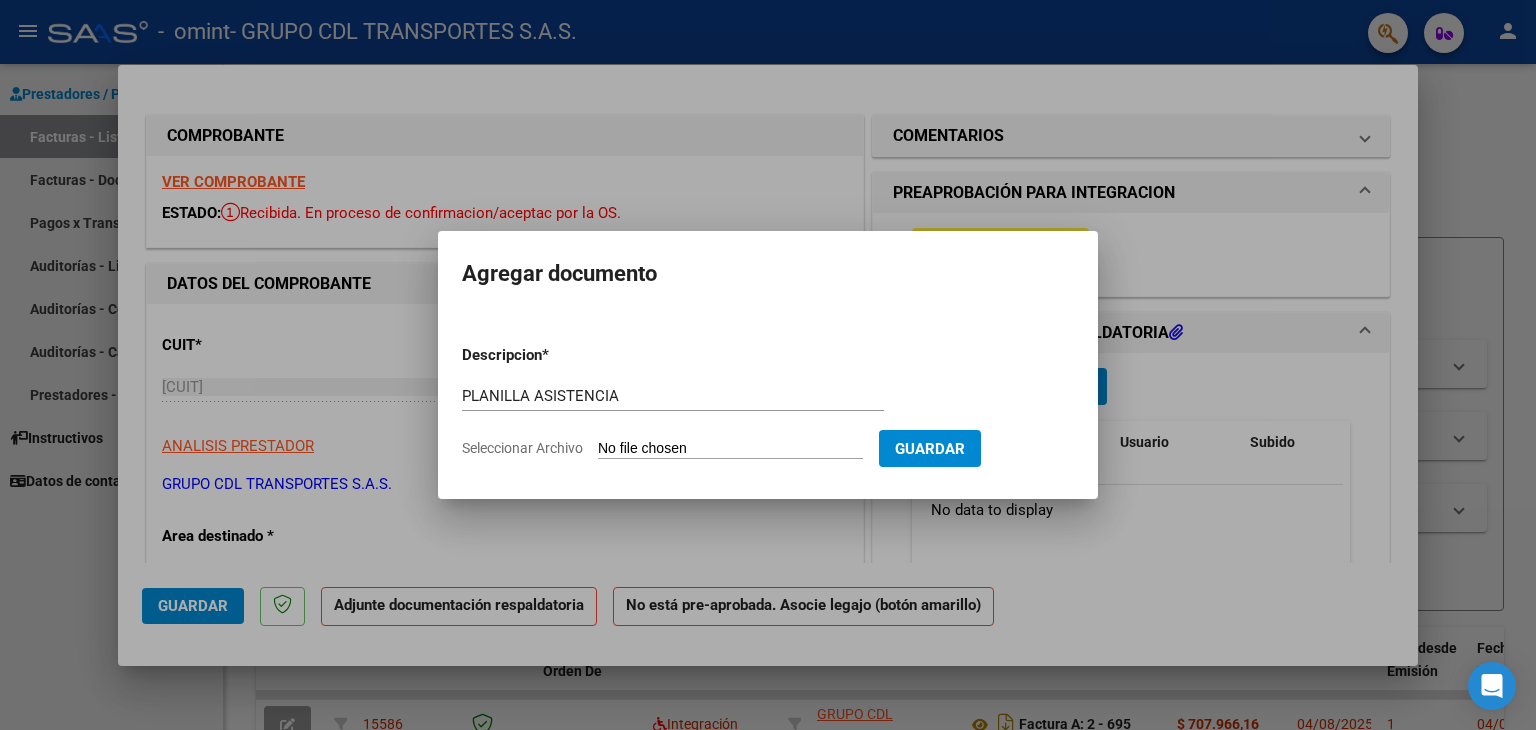 click on "Seleccionar Archivo" at bounding box center (730, 449) 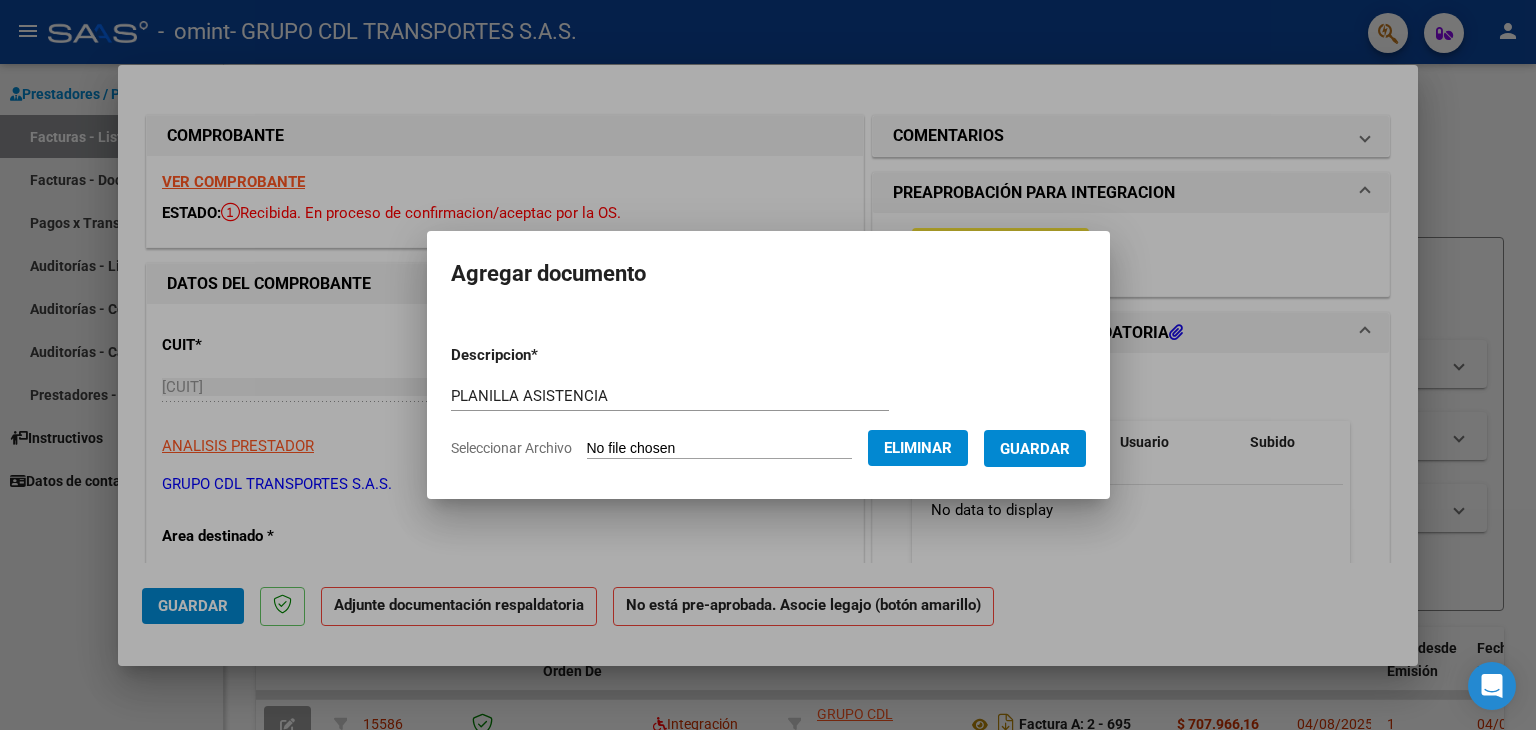 click on "Guardar" at bounding box center (1035, 448) 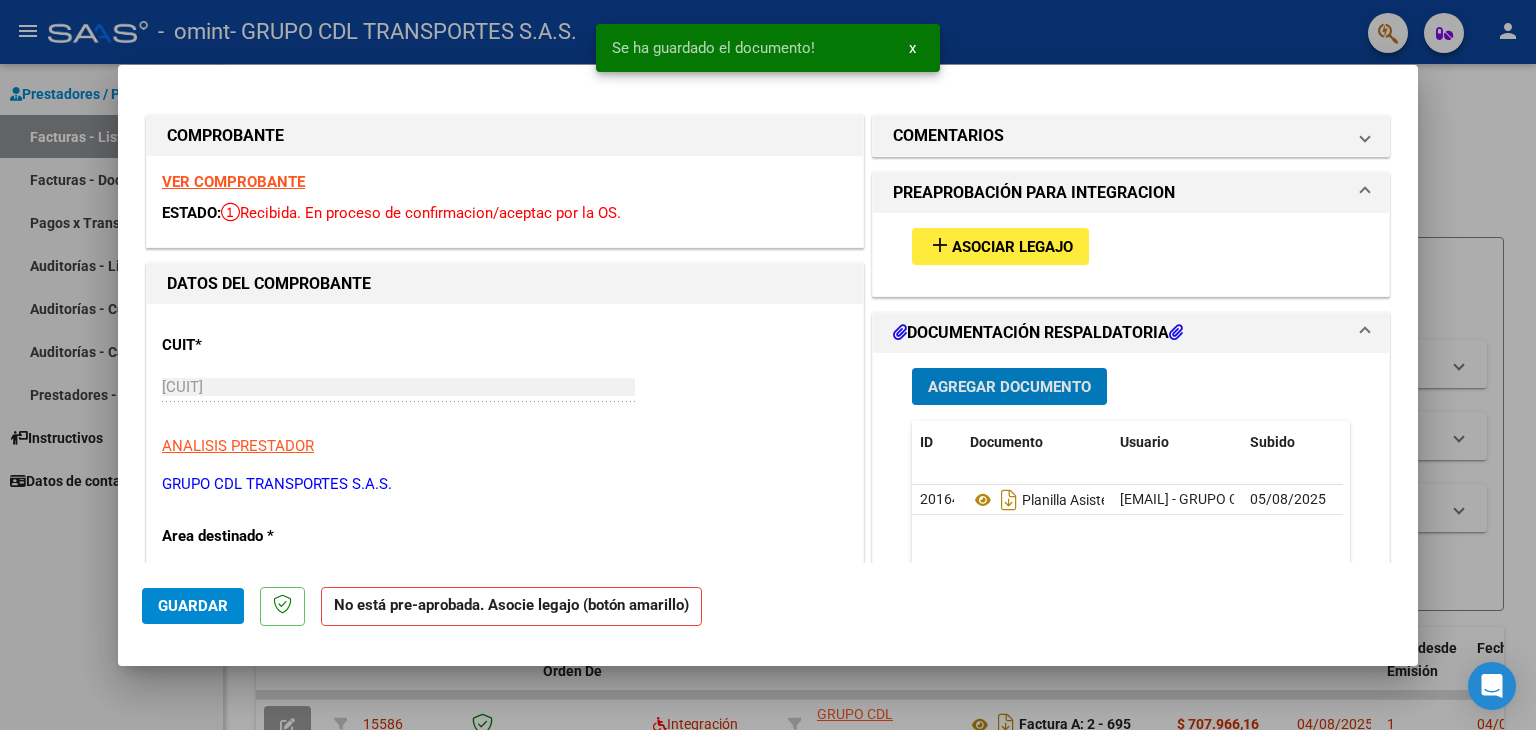 click on "Asociar Legajo" at bounding box center [1012, 247] 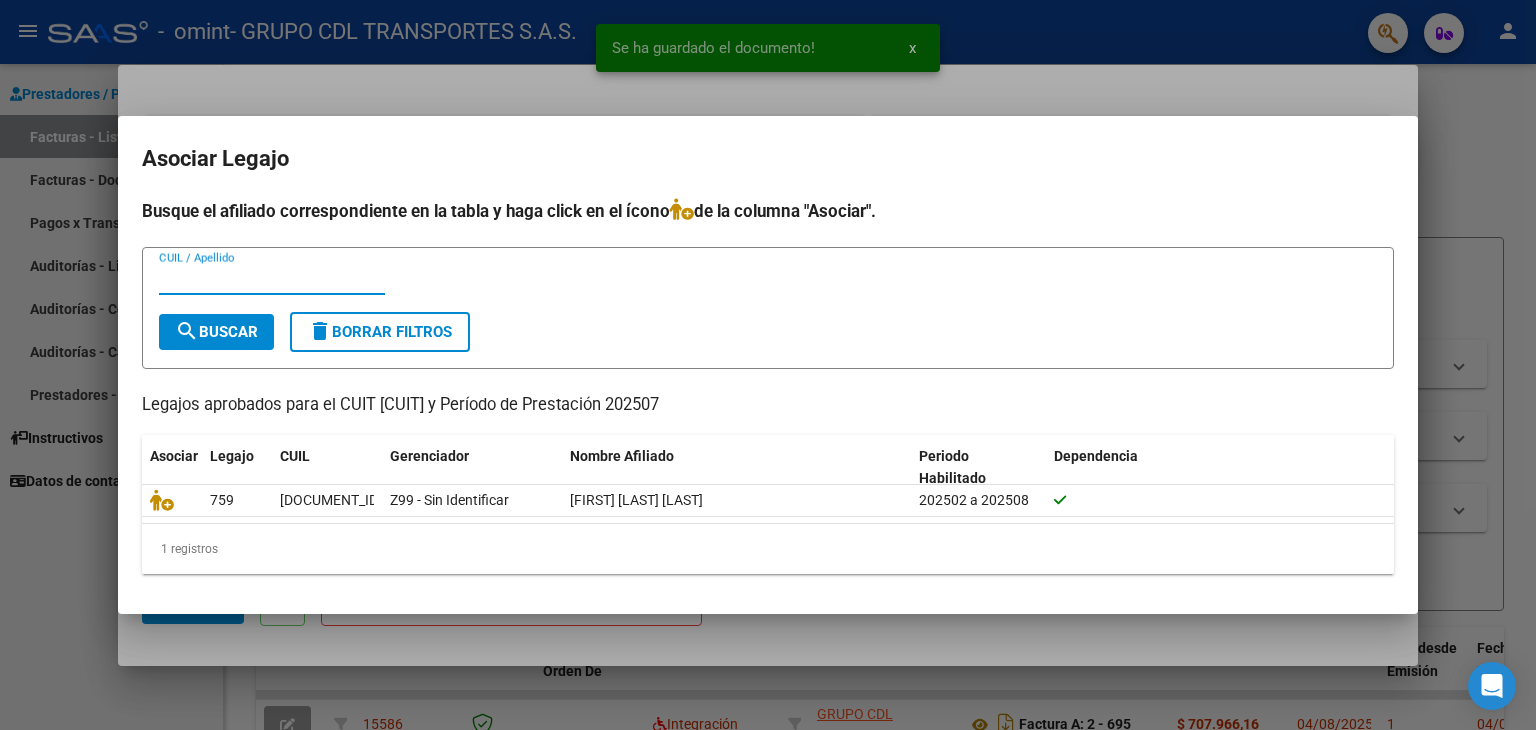 click at bounding box center [768, 365] 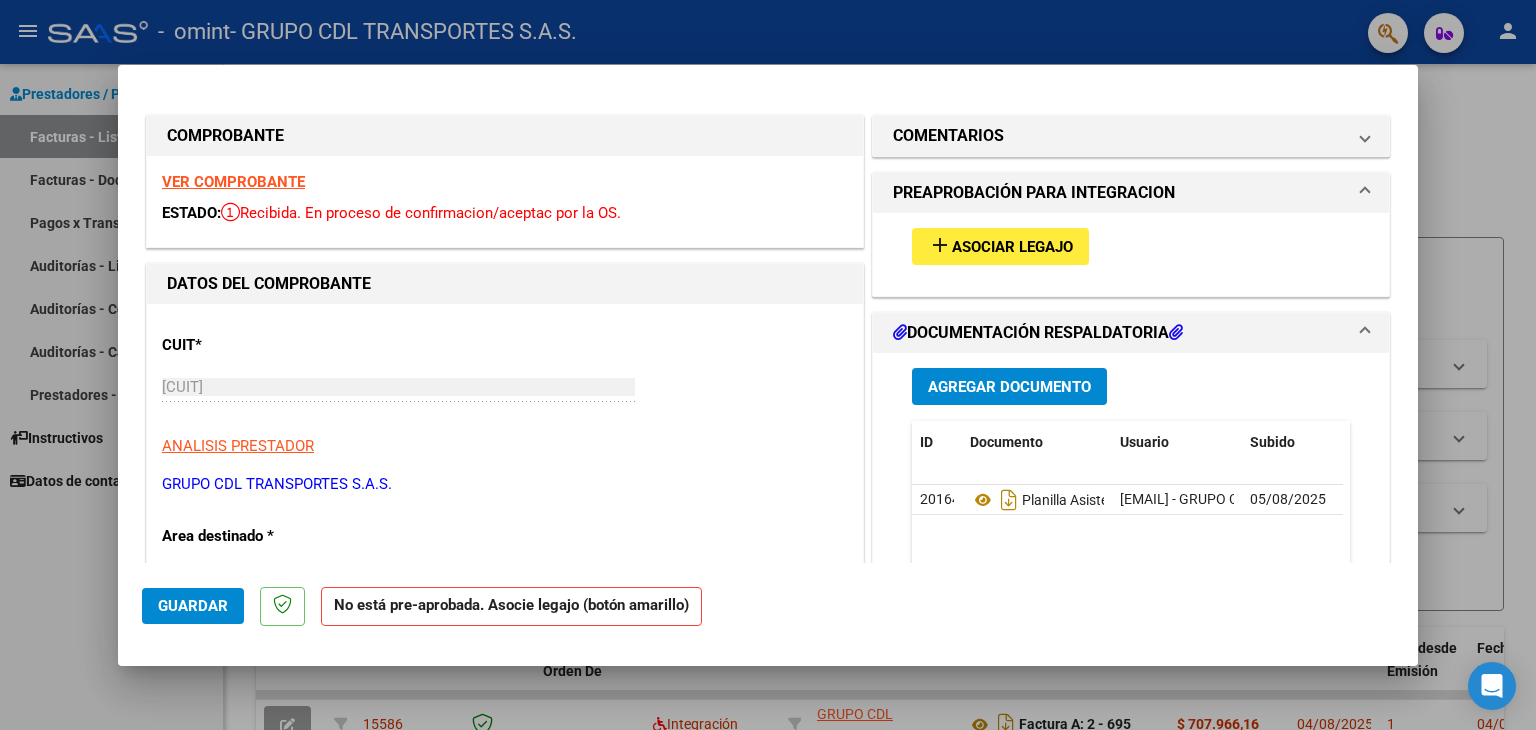 click on "Guardar" 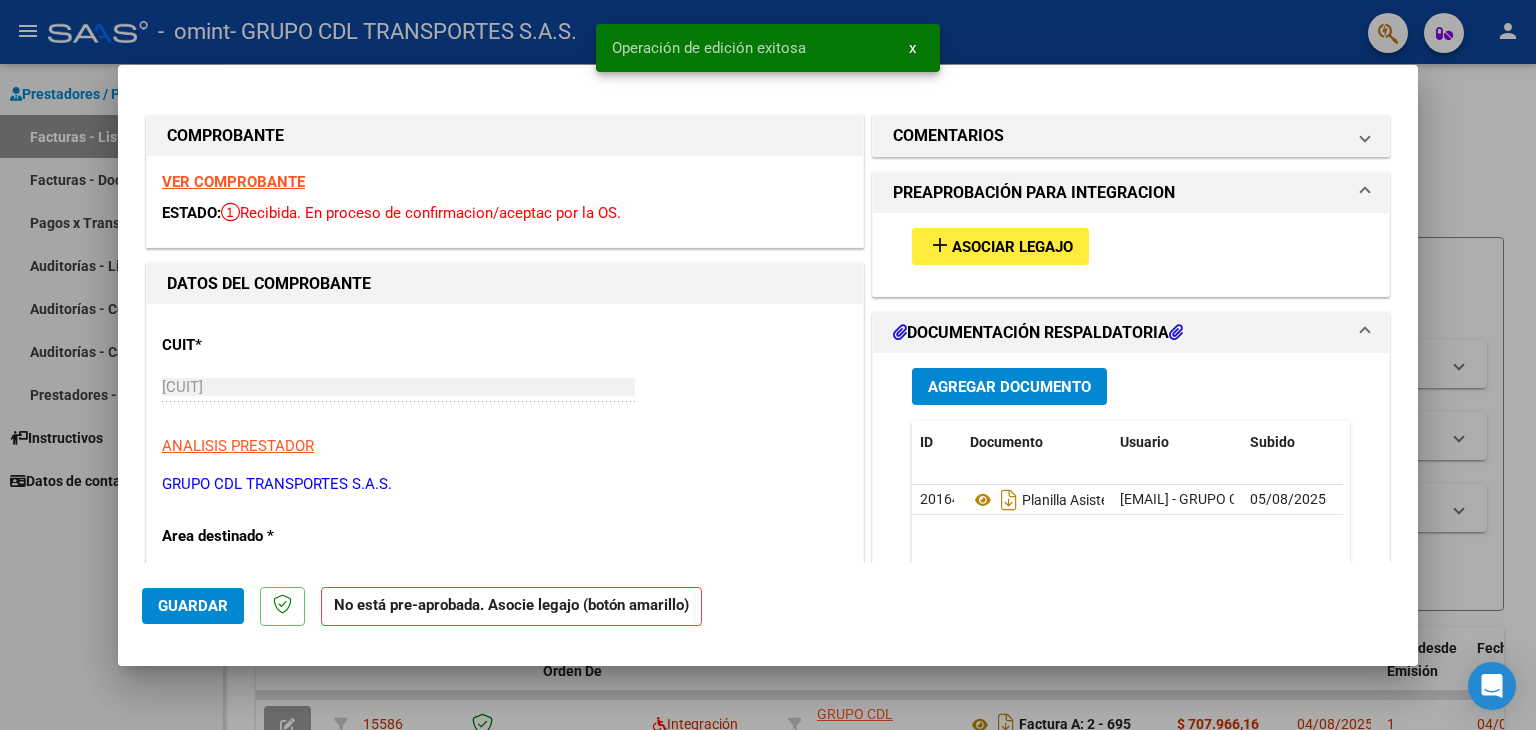 click on "Asociar Legajo" at bounding box center [1012, 247] 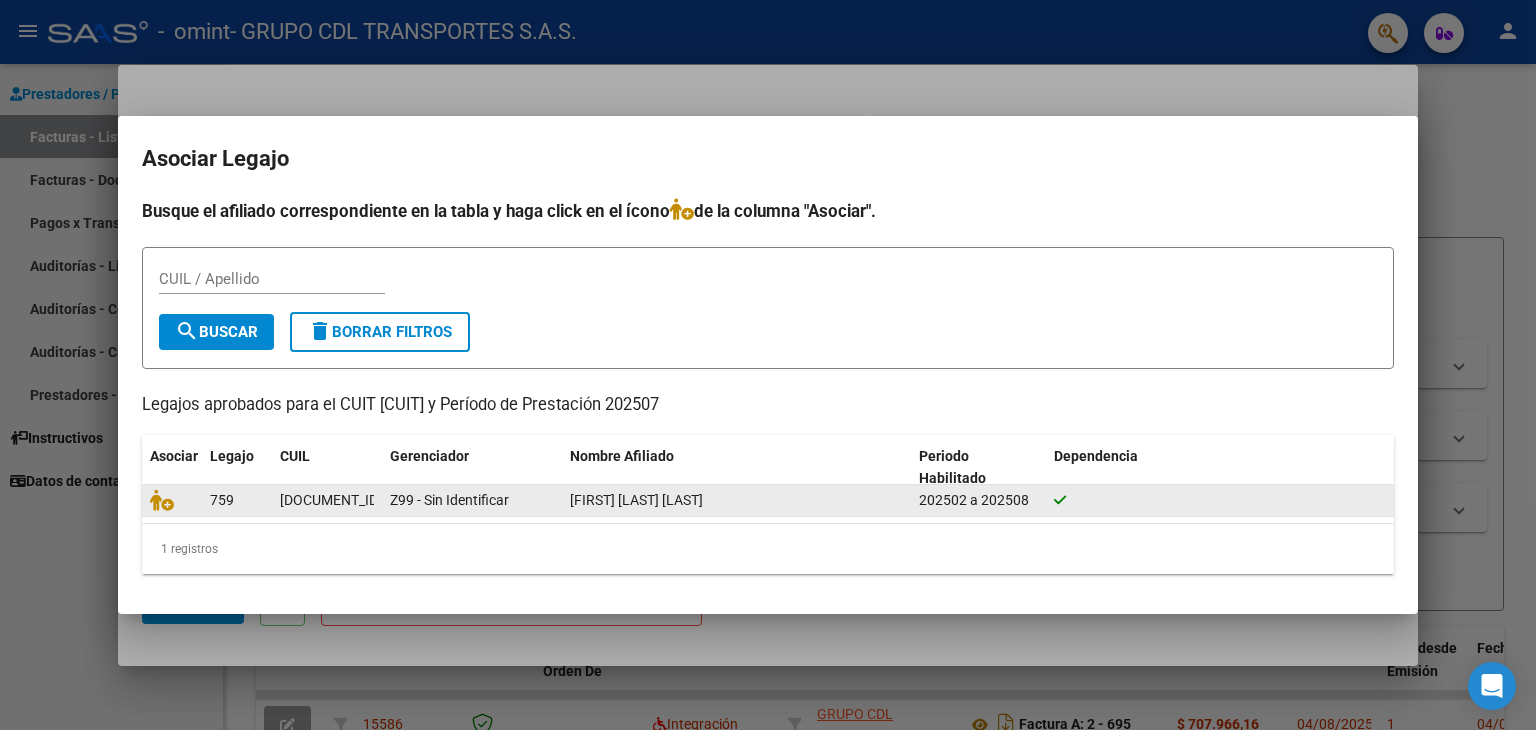 click on "759" 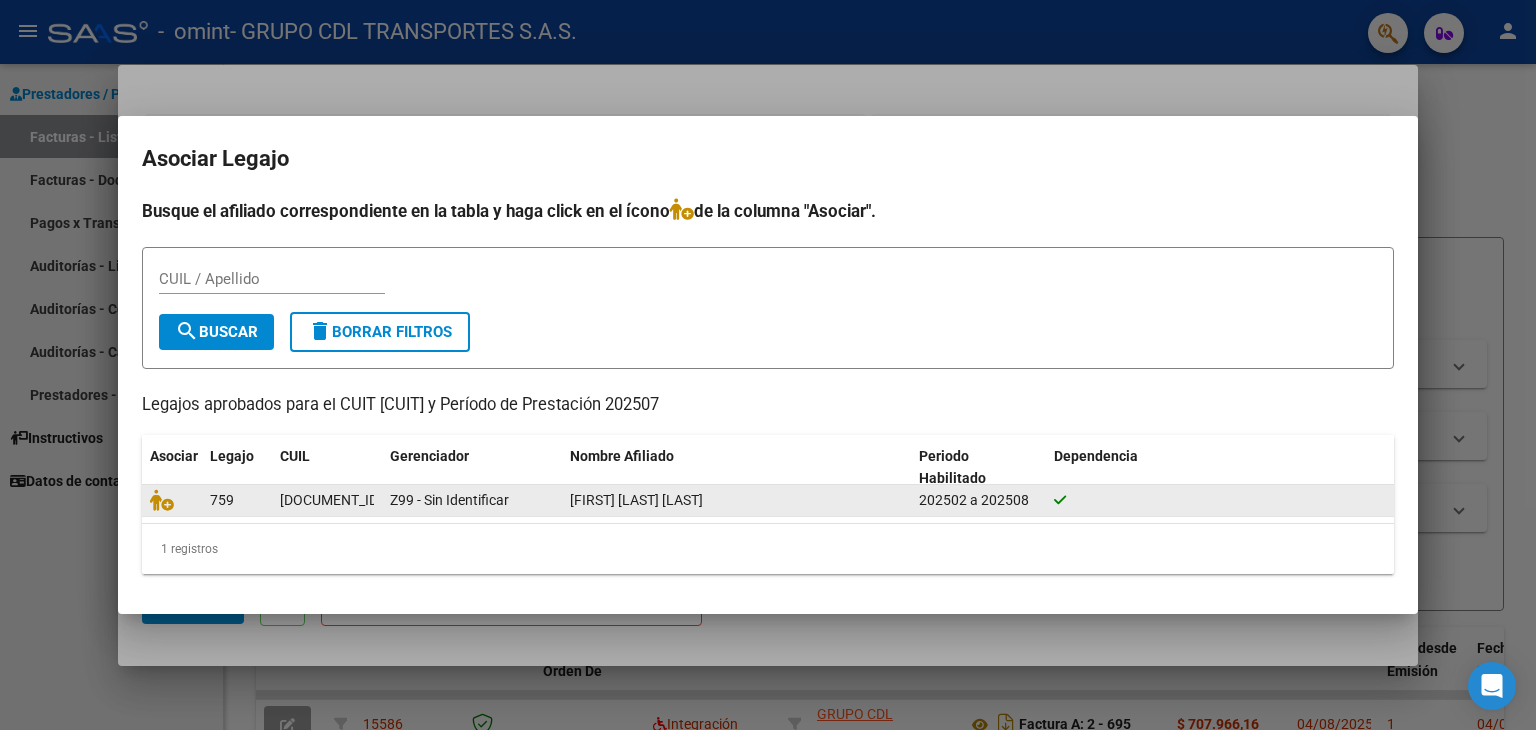 click on "[DOCUMENT_ID]" 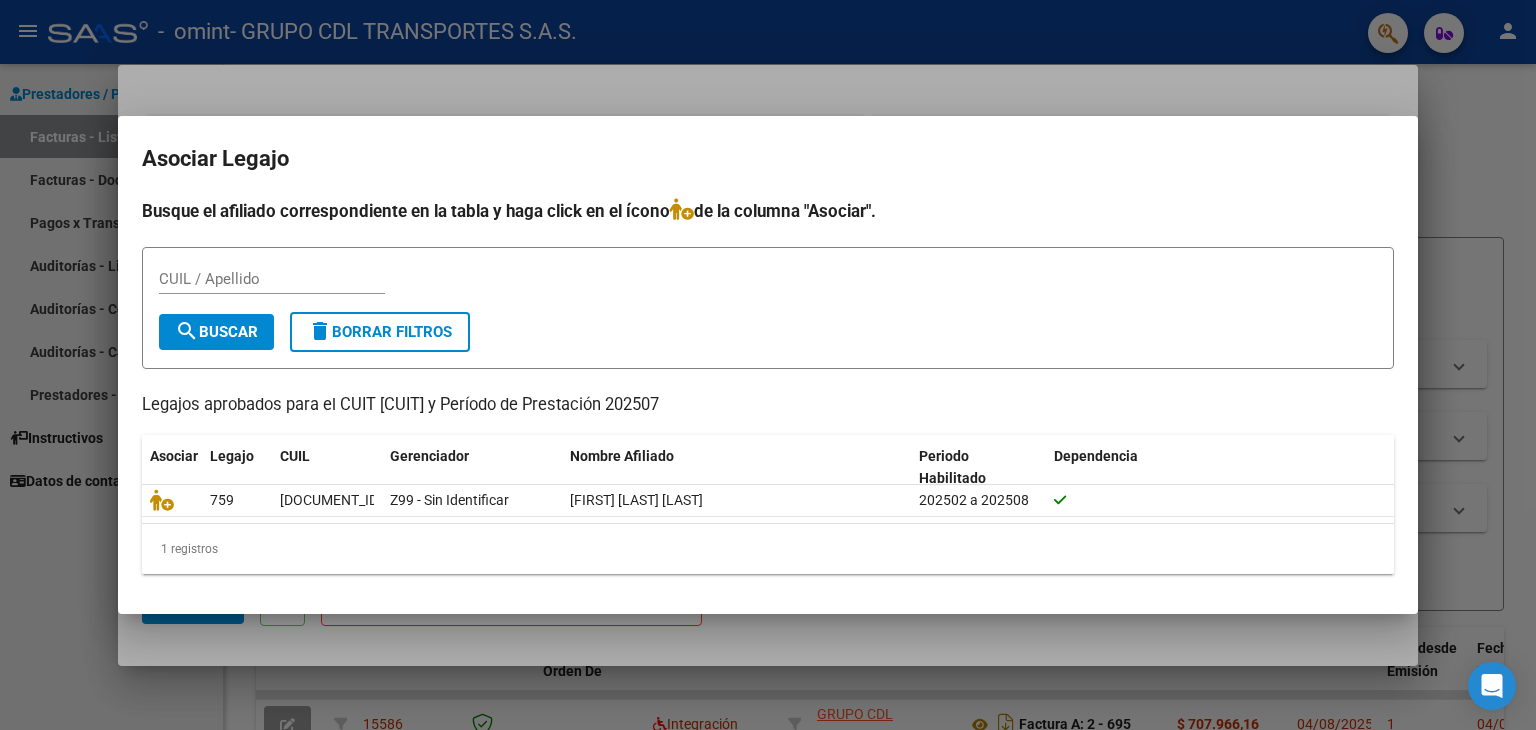 click on "Asociar Legajo CUIL Gerenciador Nombre Afiliado Periodo Habilitado Dependencia" 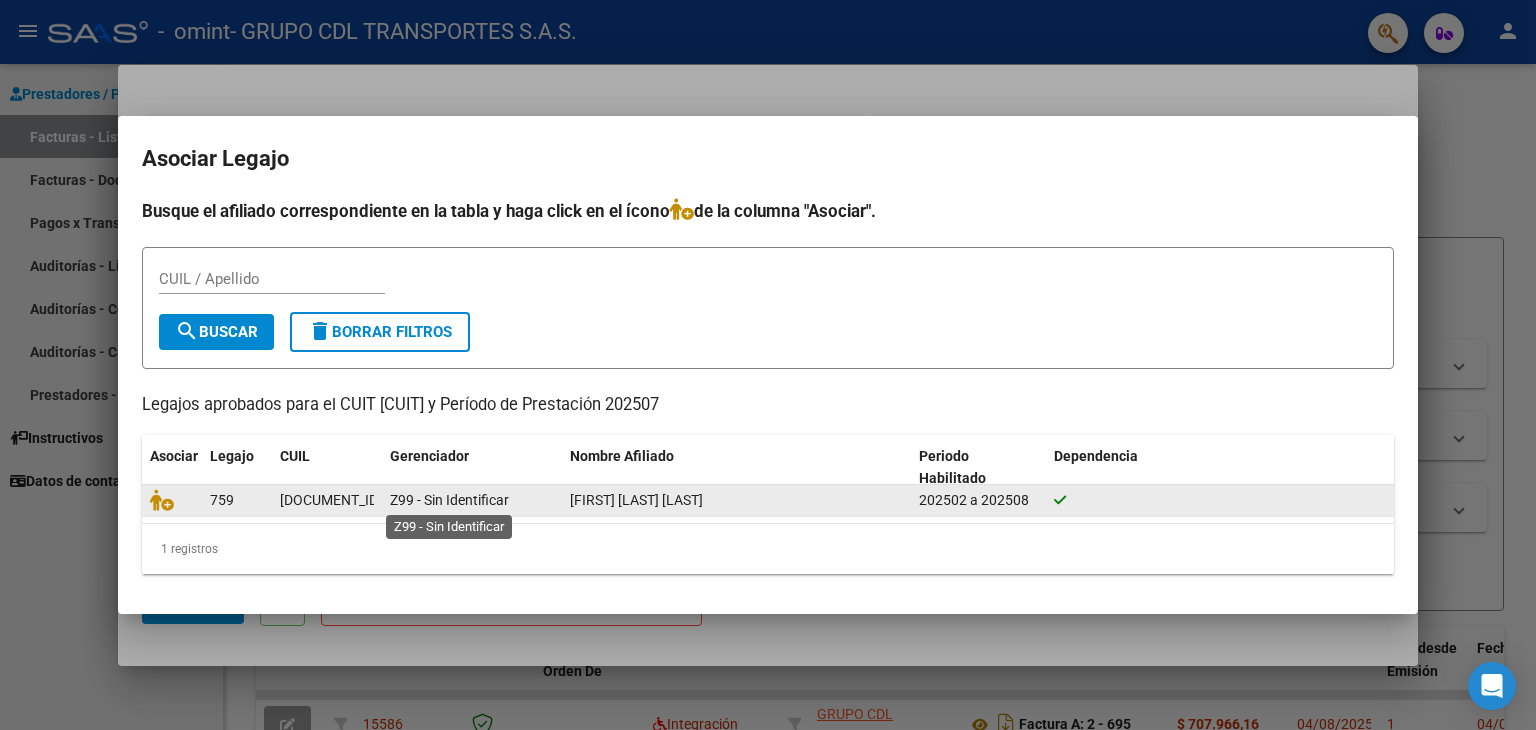 click on "Z99 - Sin Identificar" 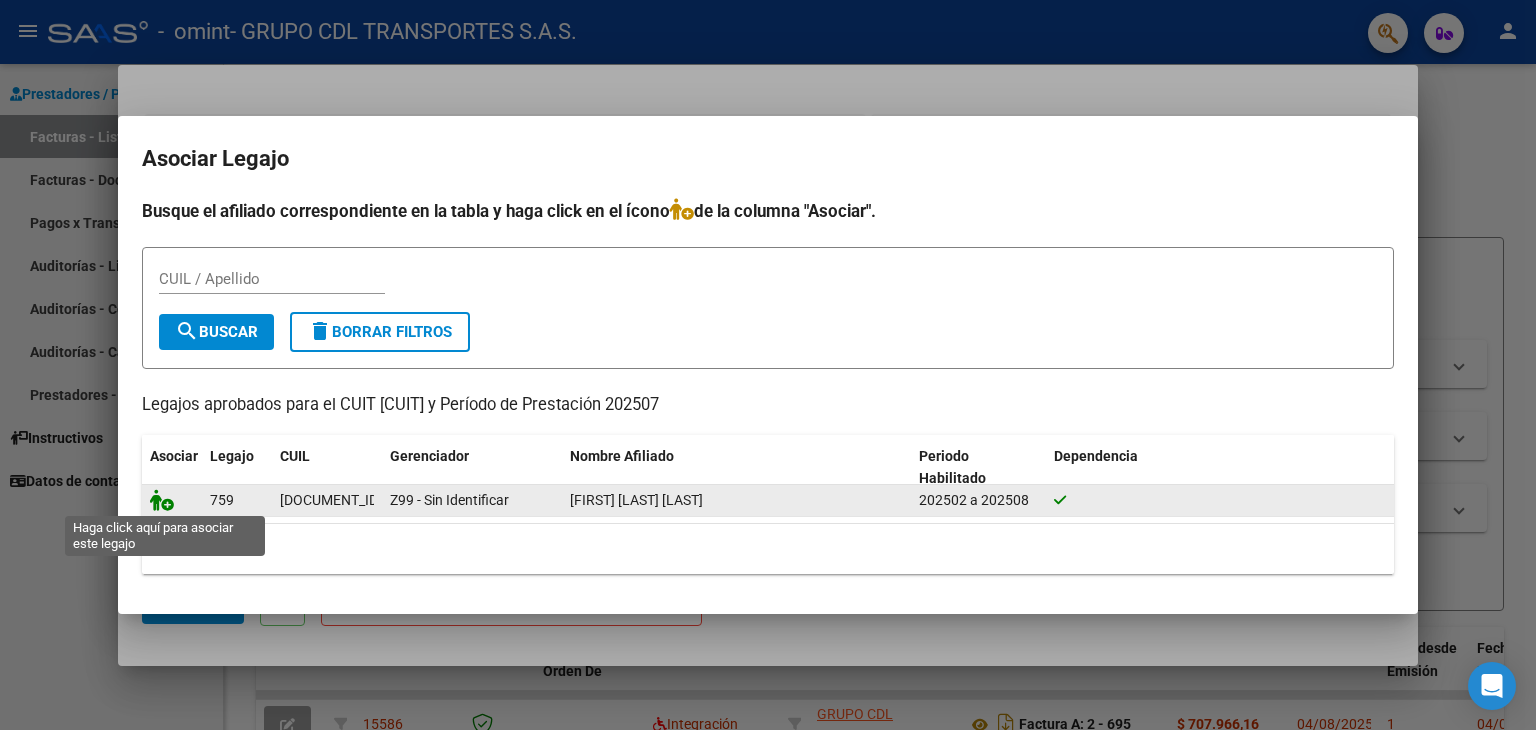 click 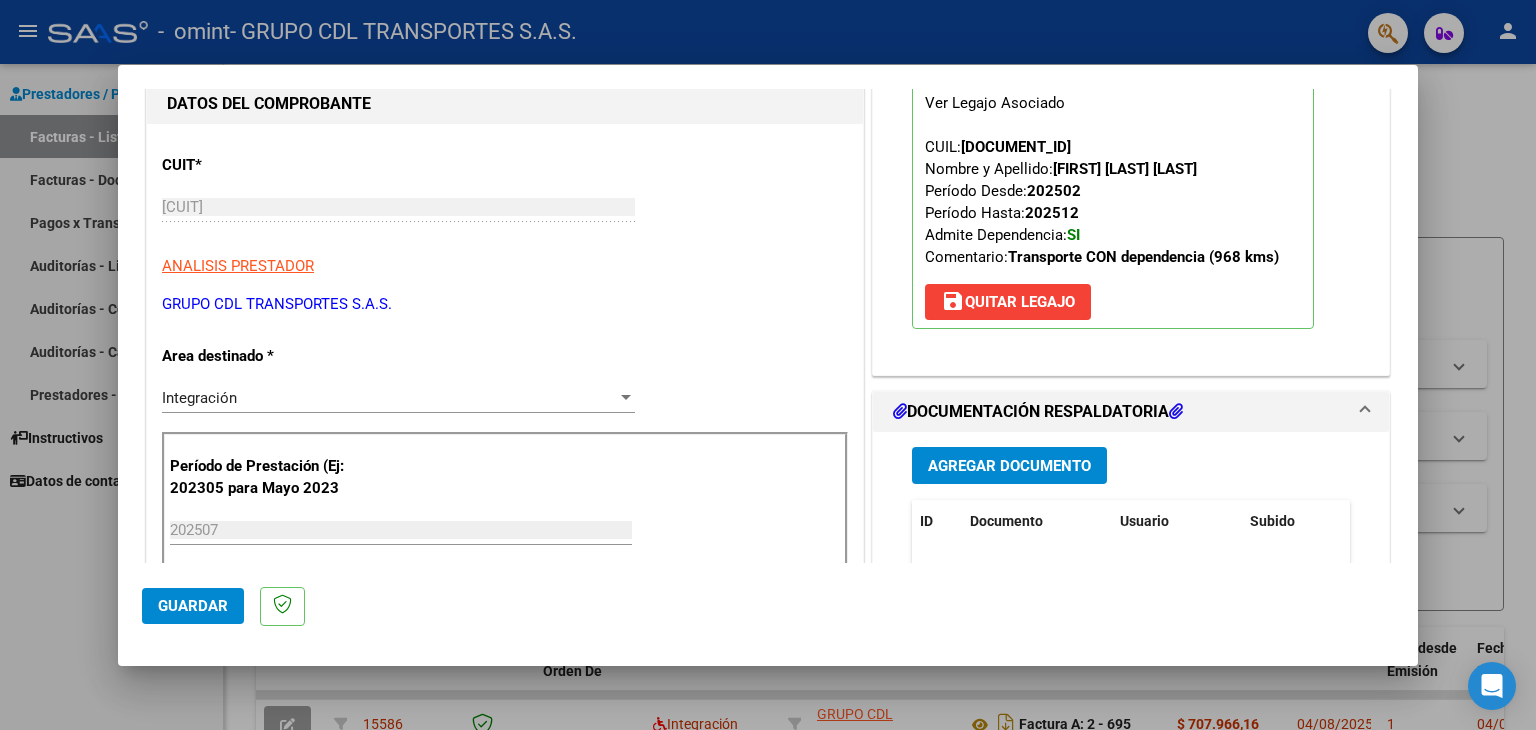 scroll, scrollTop: 0, scrollLeft: 0, axis: both 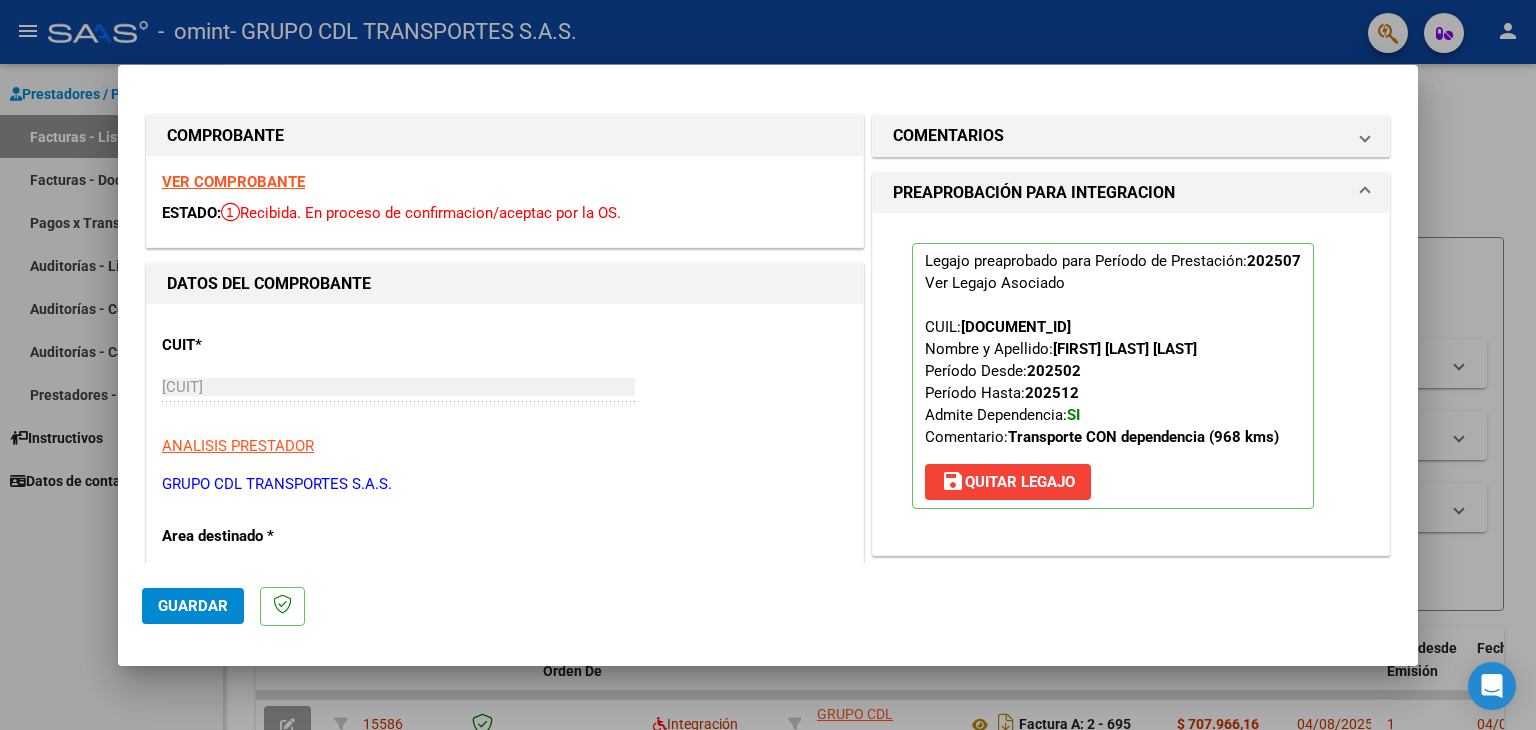 click at bounding box center (768, 365) 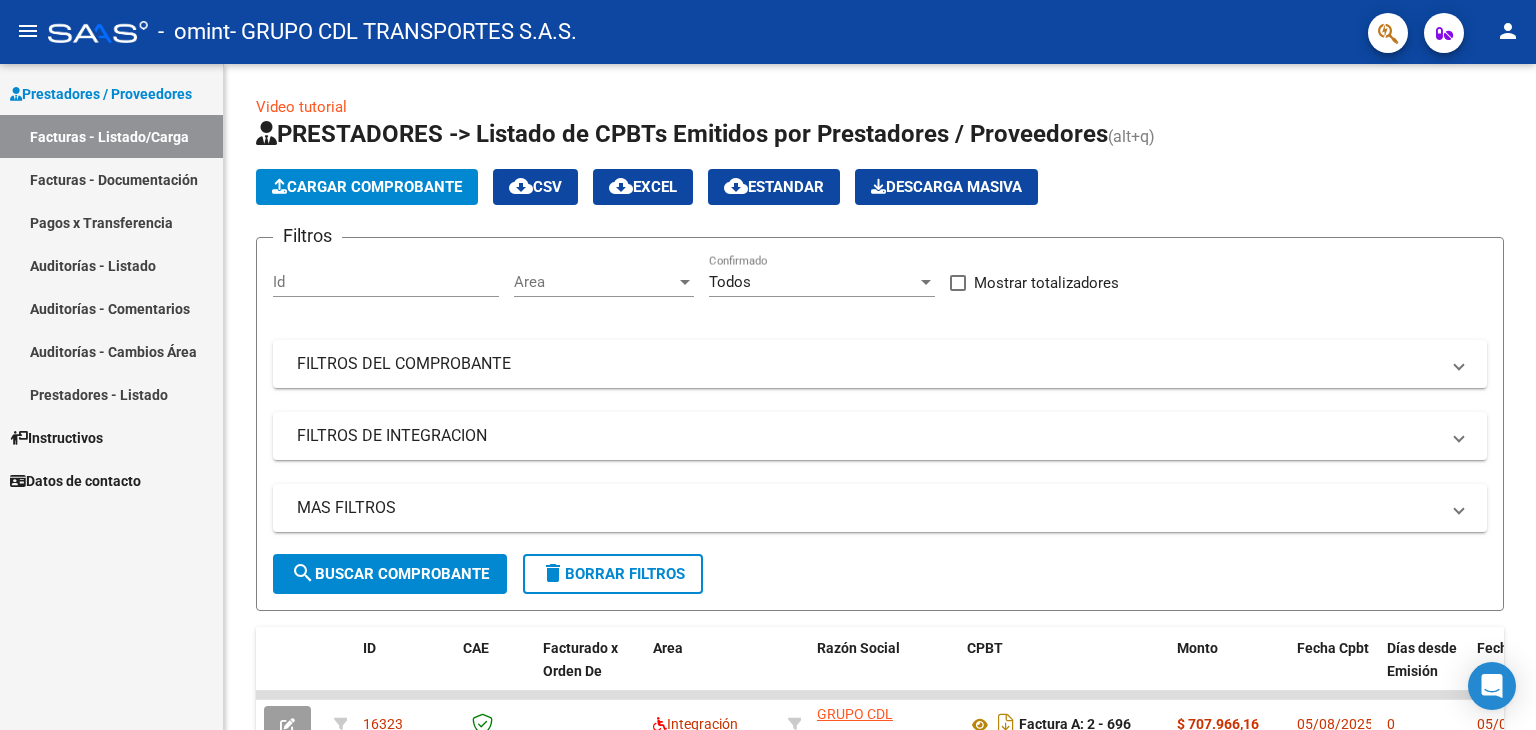 click on "Facturas - Documentación" at bounding box center [111, 179] 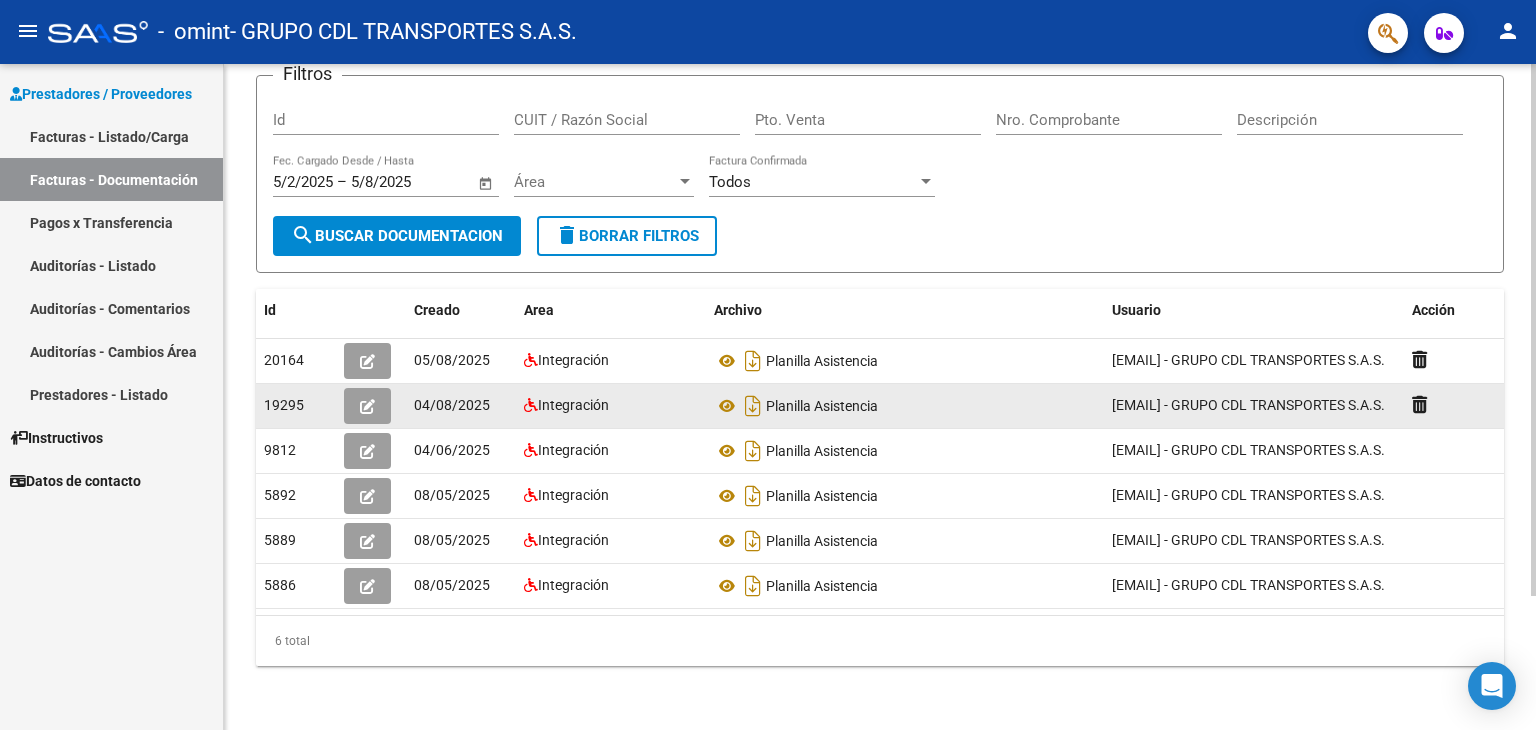 scroll, scrollTop: 167, scrollLeft: 0, axis: vertical 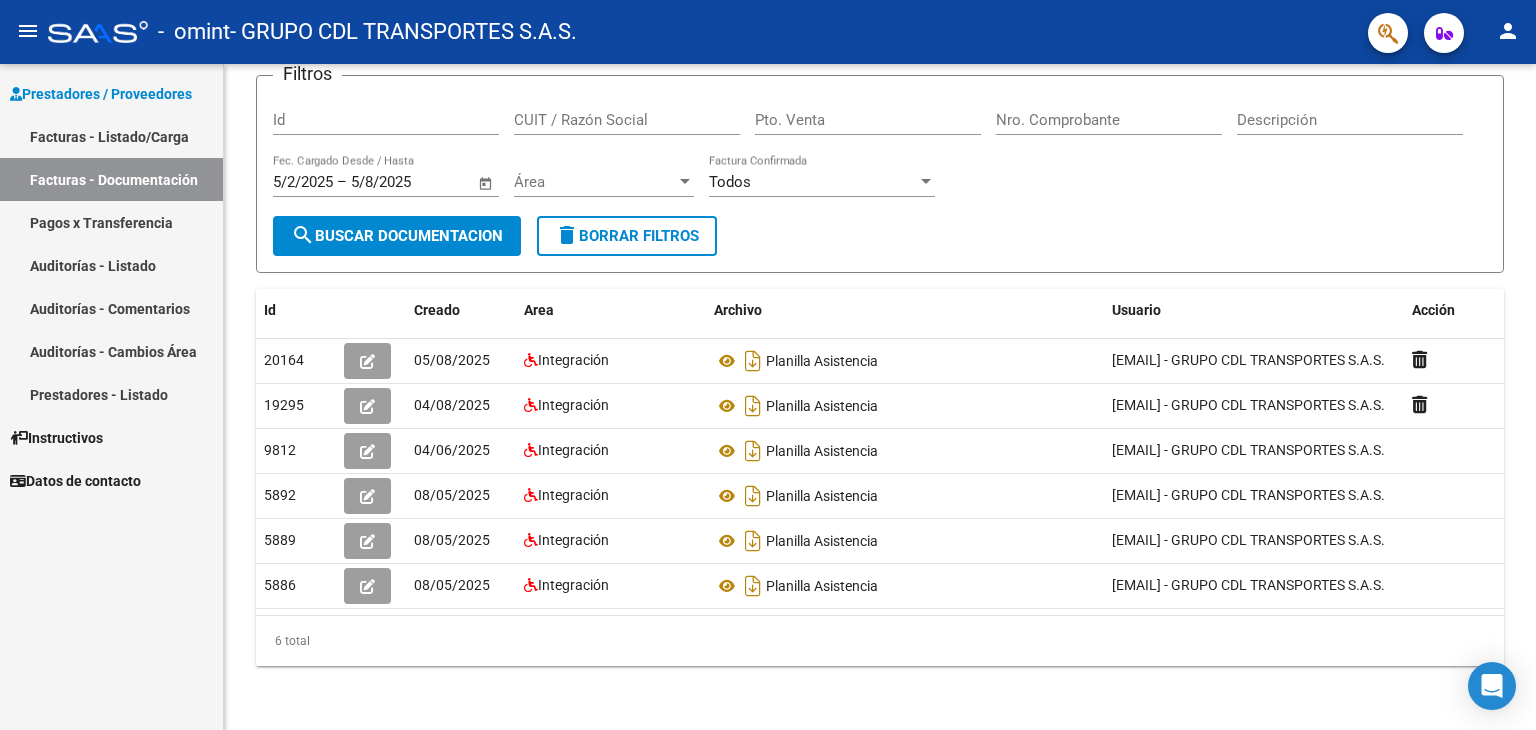 click on "Facturas - Listado/Carga" at bounding box center (111, 136) 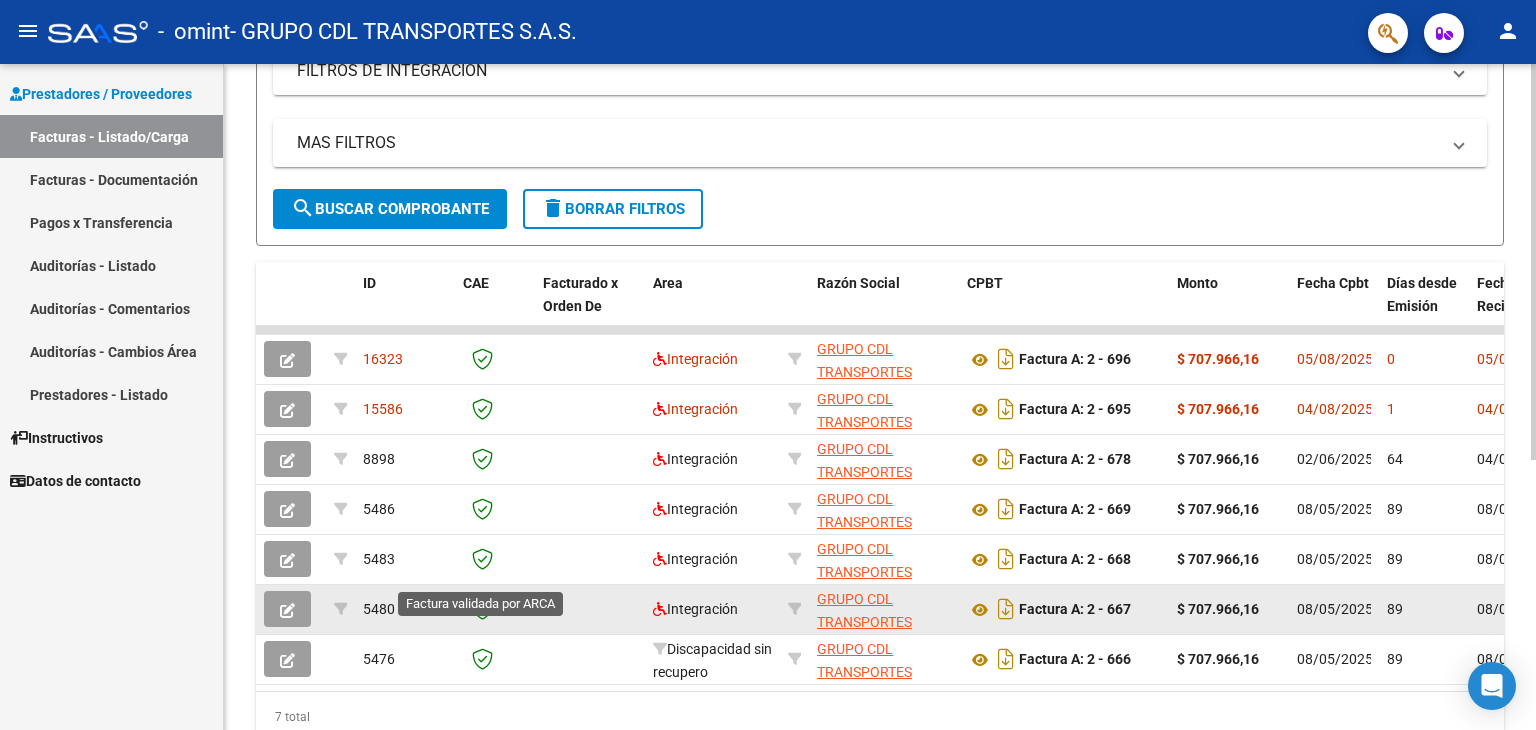 scroll, scrollTop: 400, scrollLeft: 0, axis: vertical 